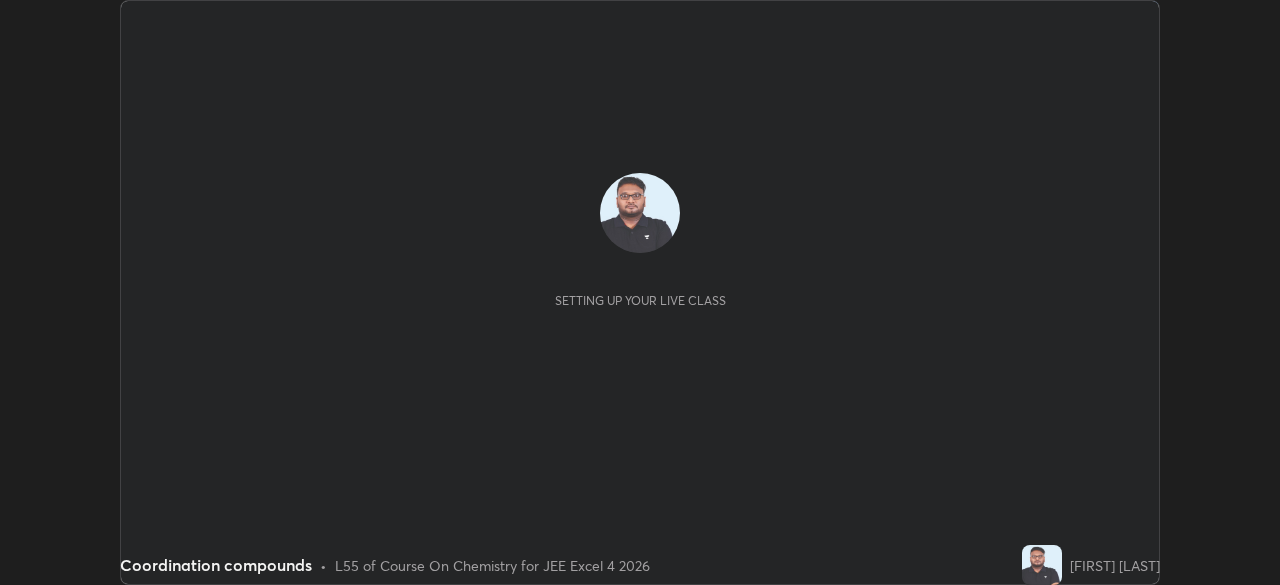 scroll, scrollTop: 0, scrollLeft: 0, axis: both 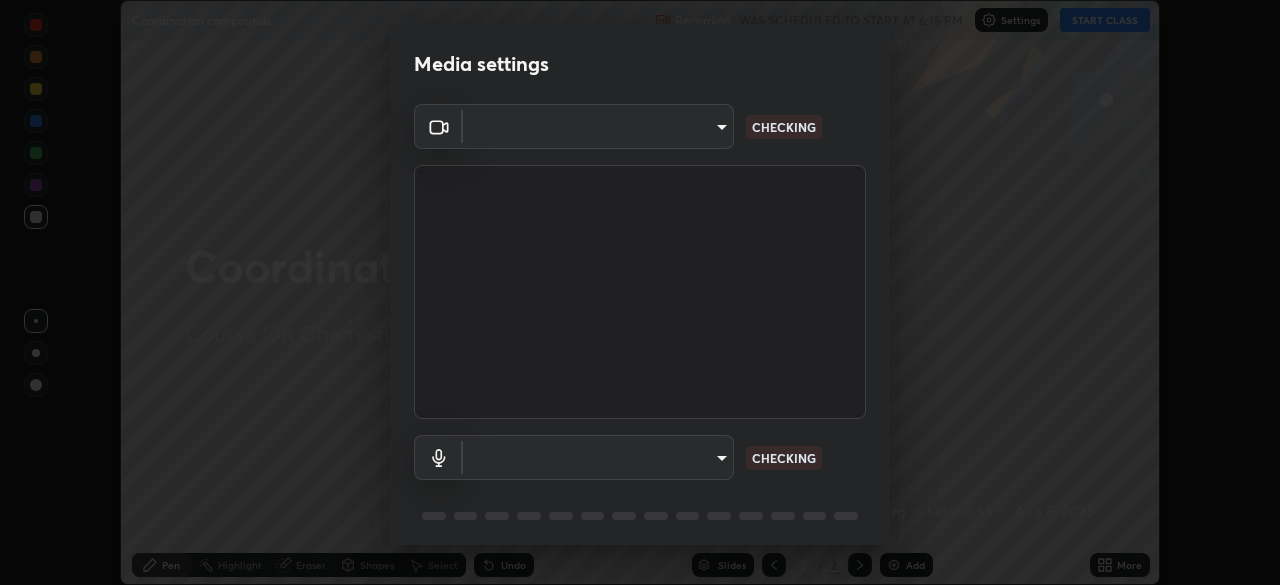 type on "f44939252cec670a7c81aafead478e6b9f15b20a1b8f1ae8dba2619045631b1c" 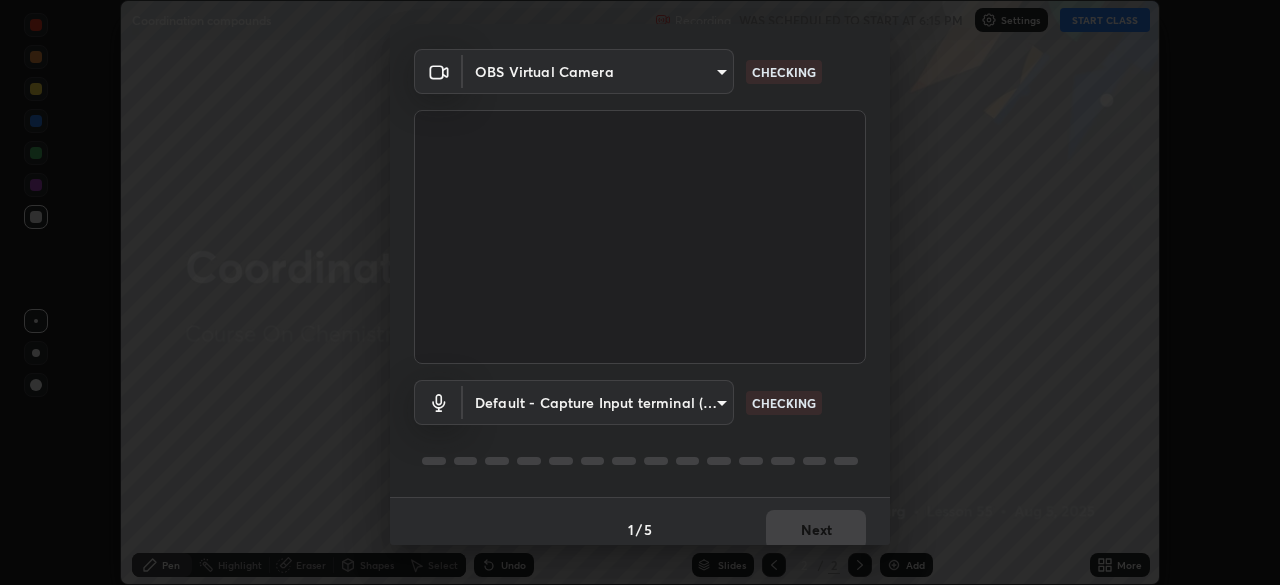 scroll, scrollTop: 56, scrollLeft: 0, axis: vertical 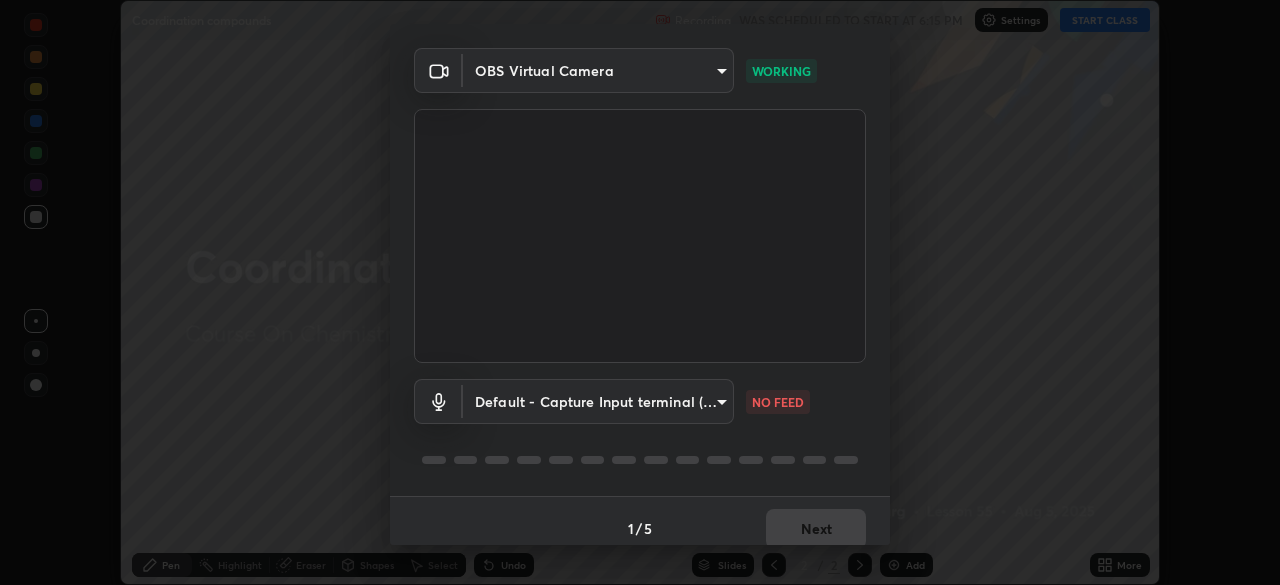 click on "Erase all Coordination compounds Recording WAS SCHEDULED TO START AT  6:15 PM Settings START CLASS Setting up your live class Coordination compounds • L55 of Course On Chemistry for JEE Excel 4 2026 [FIRST] [LAST] Pen Highlight Eraser Shapes Select Undo Slides 2 / 2 Add More No doubts shared Encourage your learners to ask a doubt for better clarity Report an issue Reason for reporting Buffering Chat not working Audio - Video sync issue Educator video quality low ​ Attach an image Report Media settings OBS Virtual Camera [HASH] WORKING Default - Capture Input terminal (Digital Array MIC) default NO FEED 1 / 5 Next" at bounding box center [640, 292] 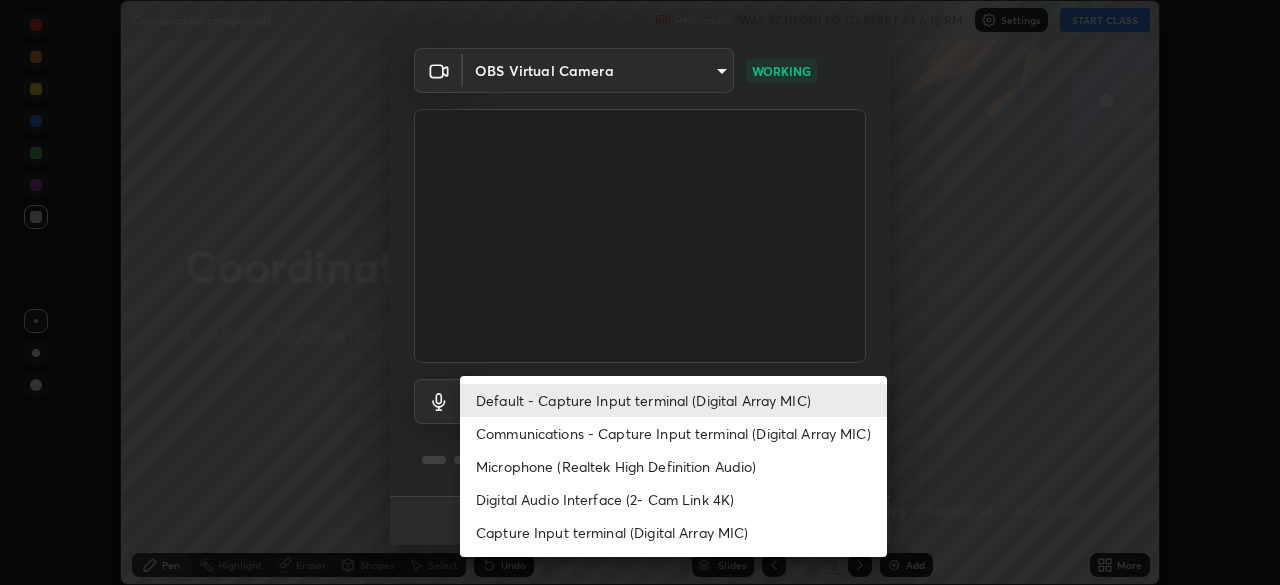 click on "Communications - Capture Input terminal (Digital Array MIC)" at bounding box center (673, 433) 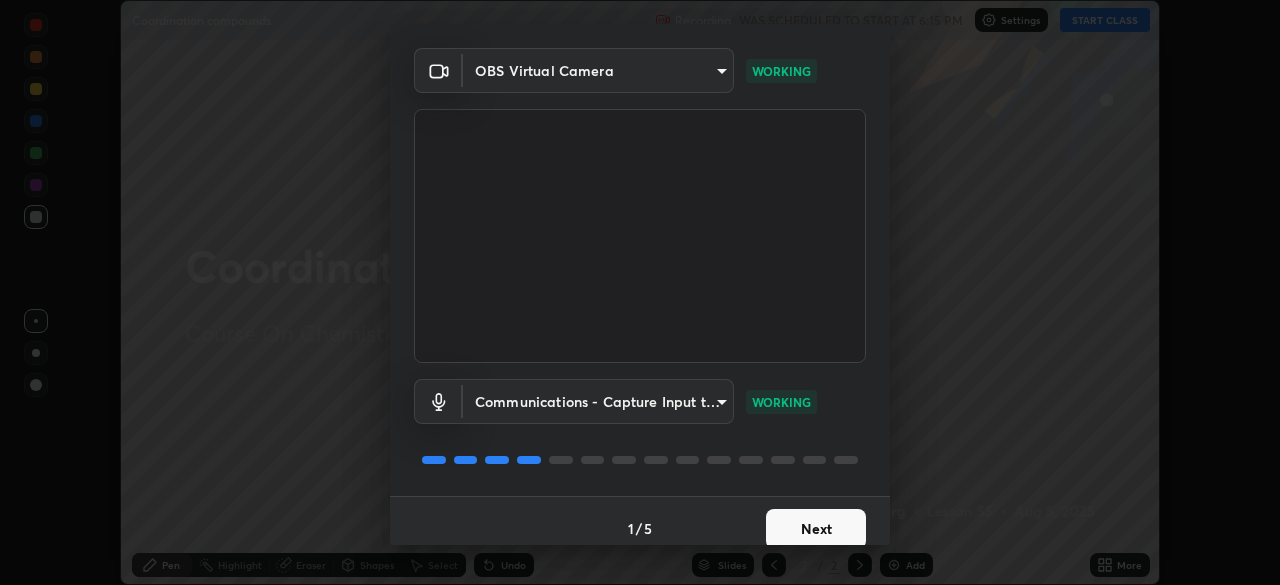 click on "Next" at bounding box center [816, 529] 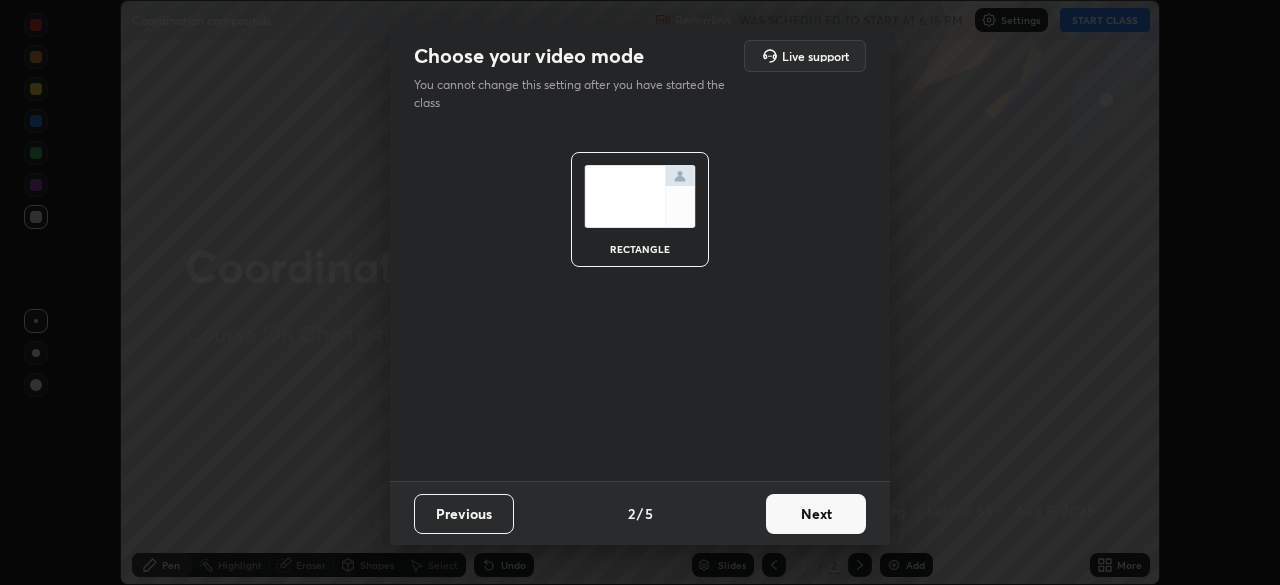 scroll, scrollTop: 0, scrollLeft: 0, axis: both 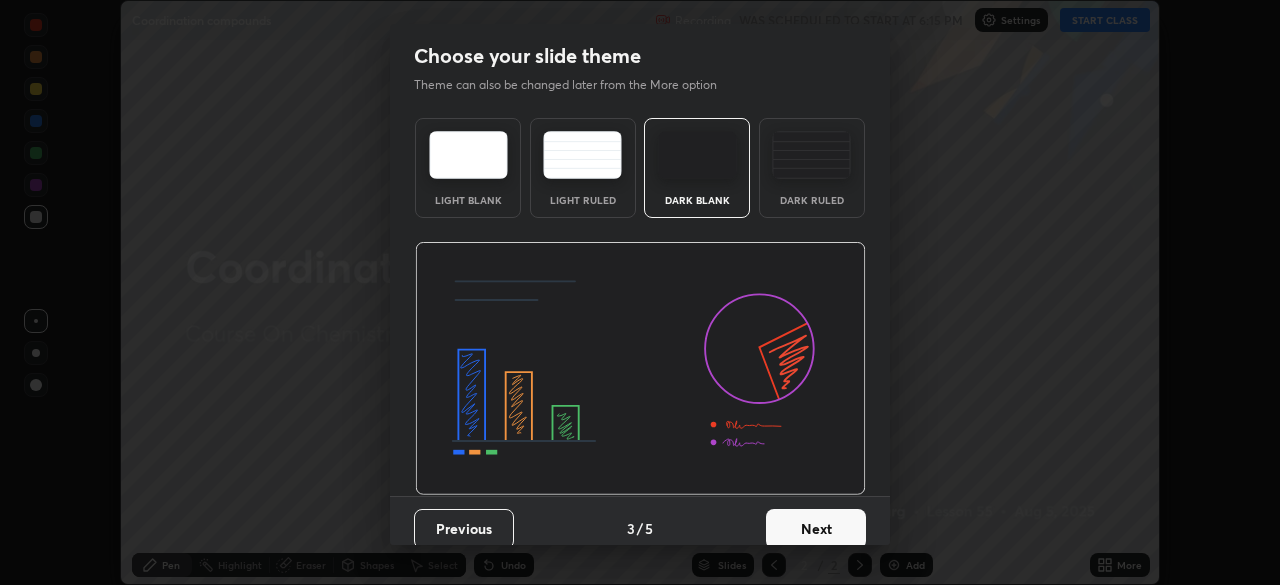 click on "Next" at bounding box center (816, 529) 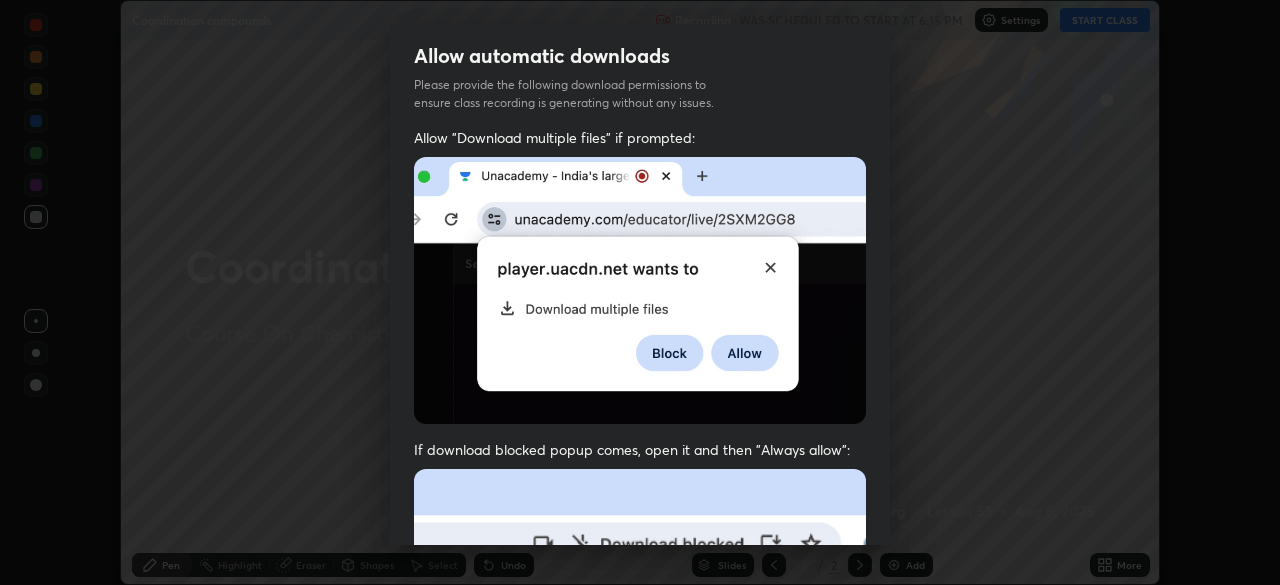click at bounding box center (640, 687) 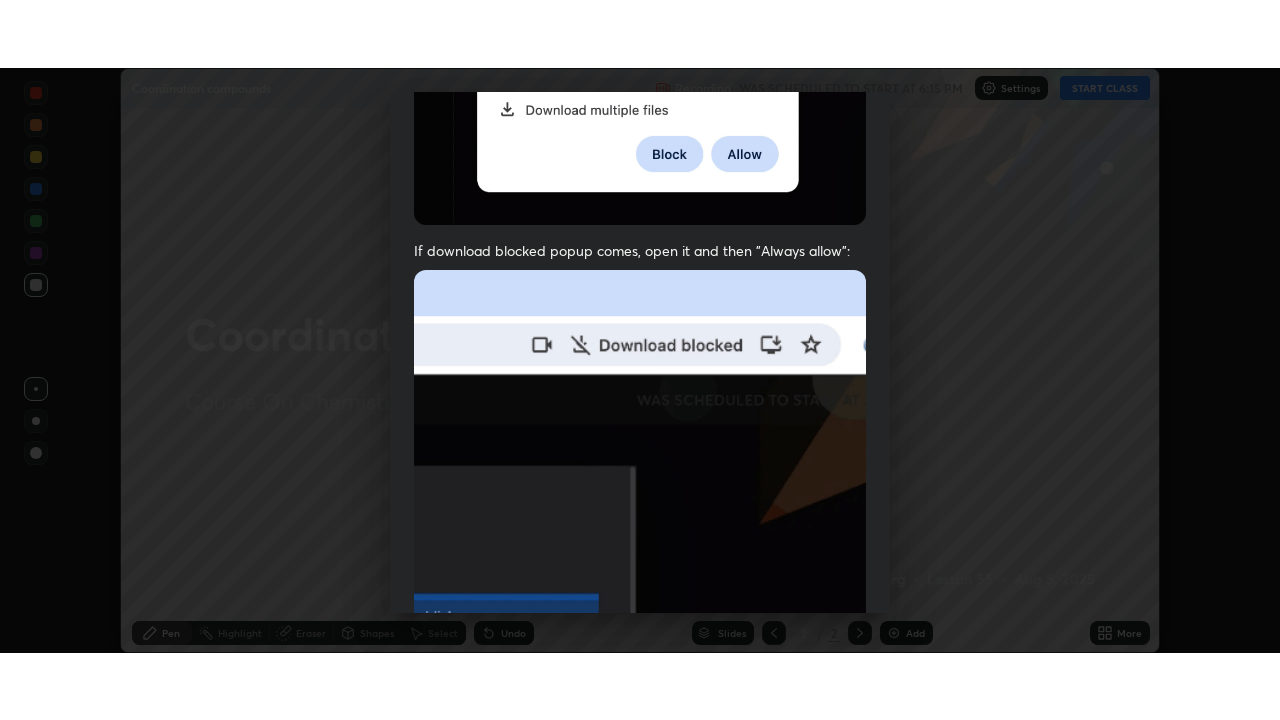 scroll, scrollTop: 476, scrollLeft: 0, axis: vertical 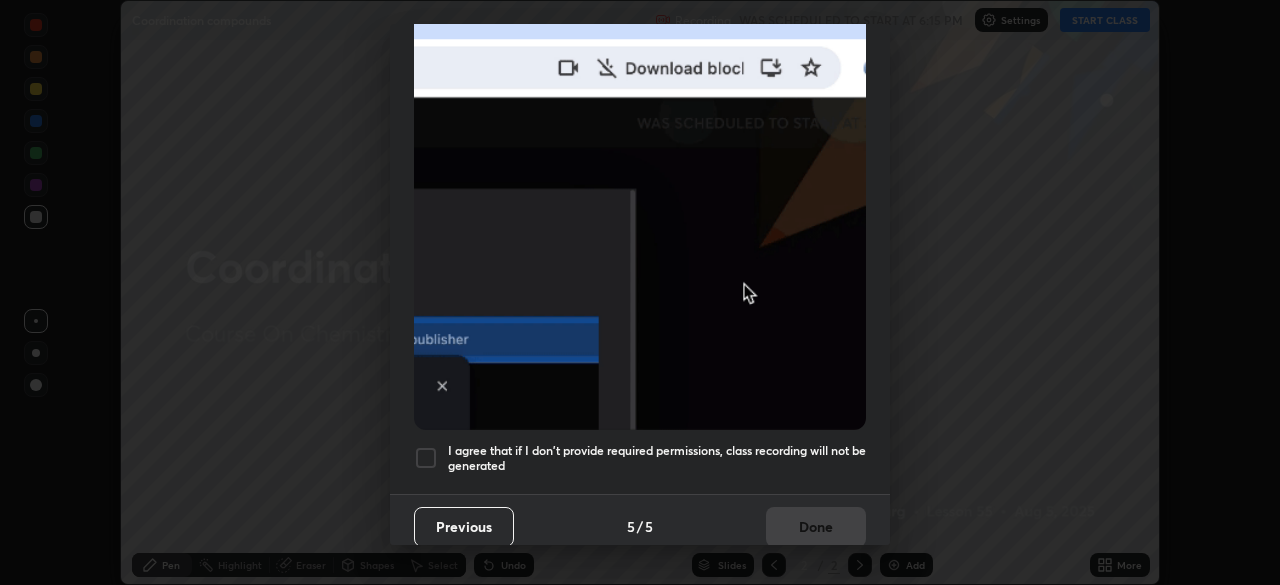click at bounding box center (426, 458) 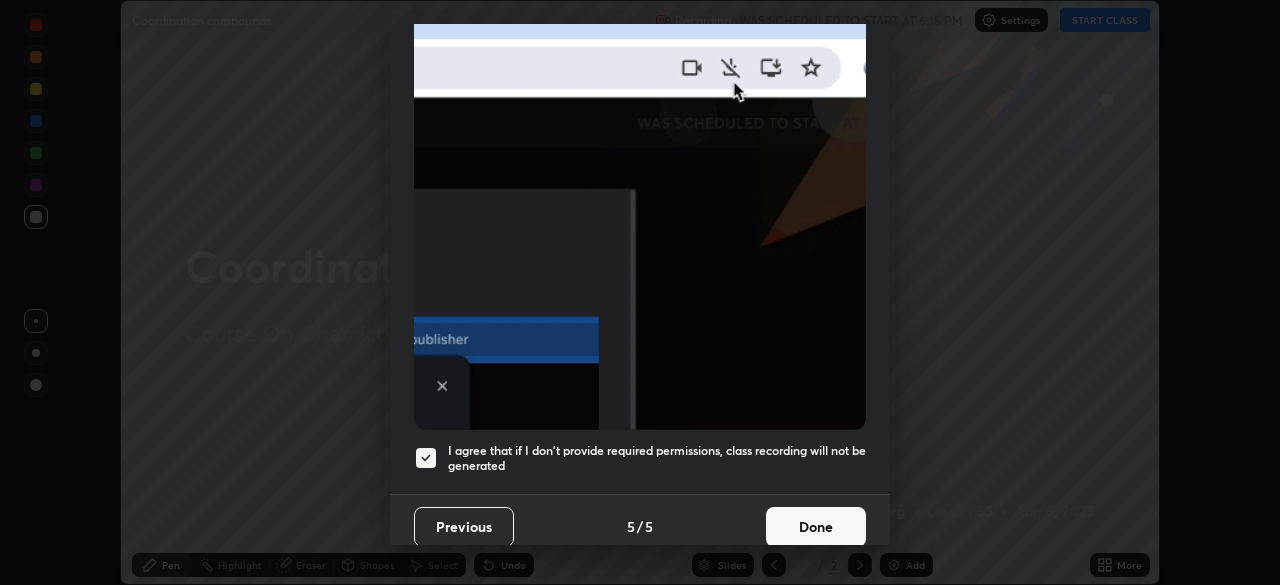 click on "Done" at bounding box center [816, 527] 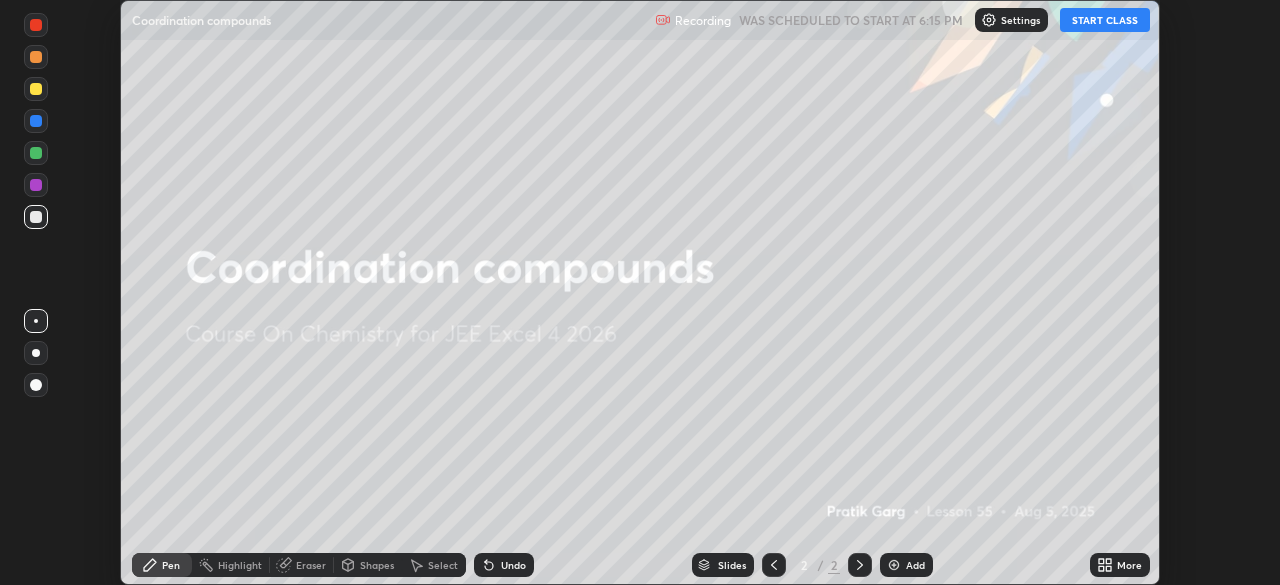 click on "START CLASS" at bounding box center [1105, 20] 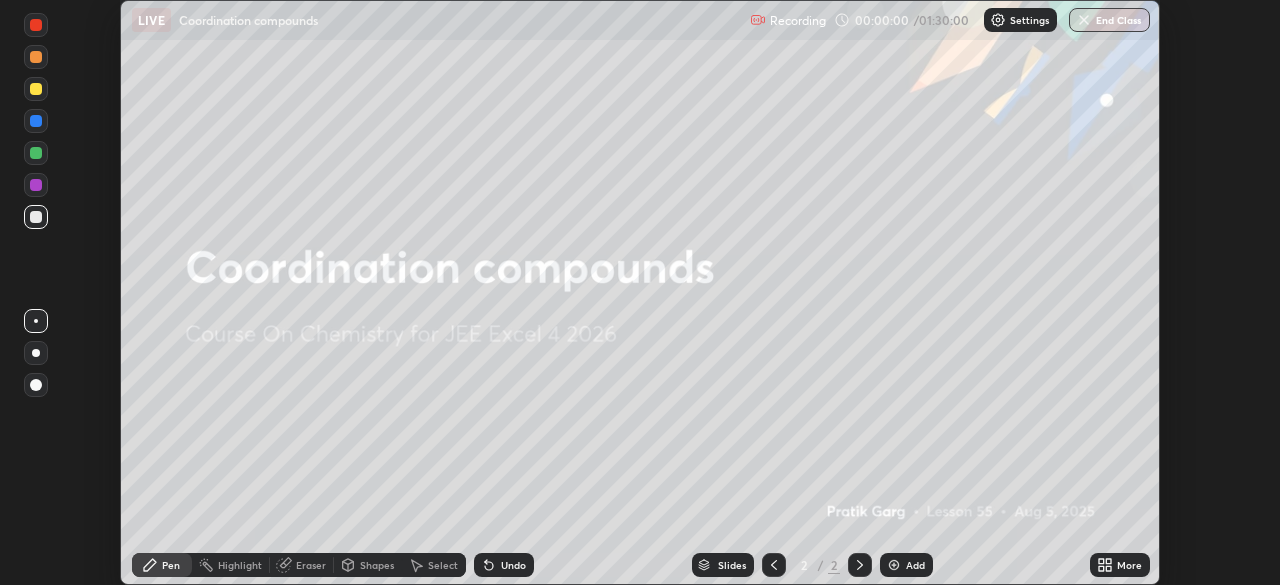 click 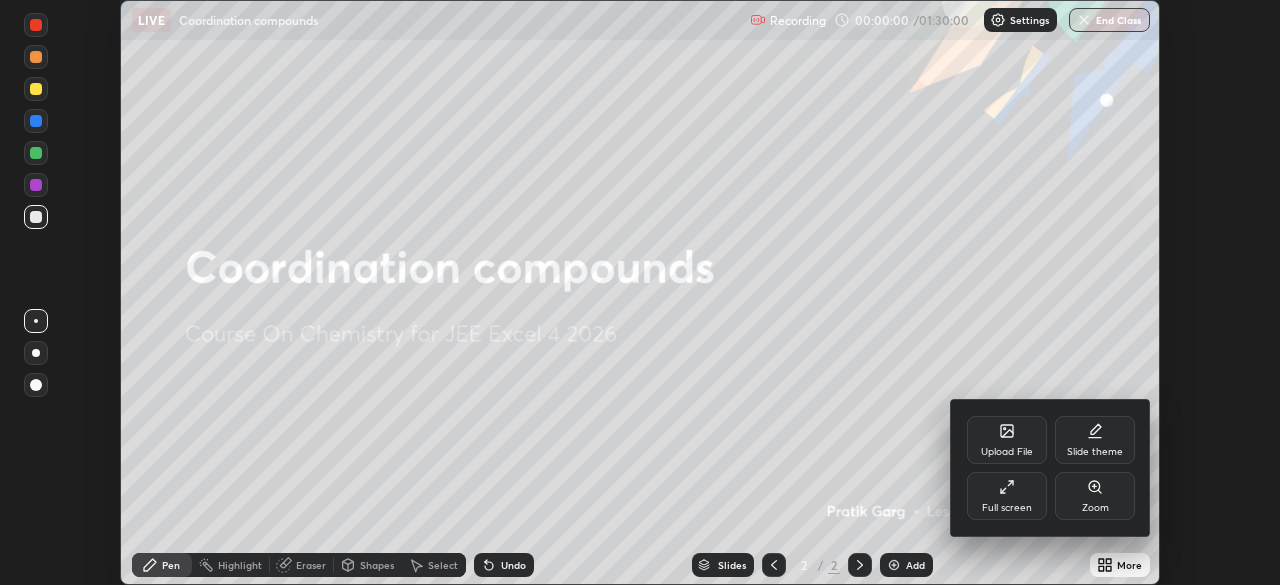click on "Full screen" at bounding box center (1007, 508) 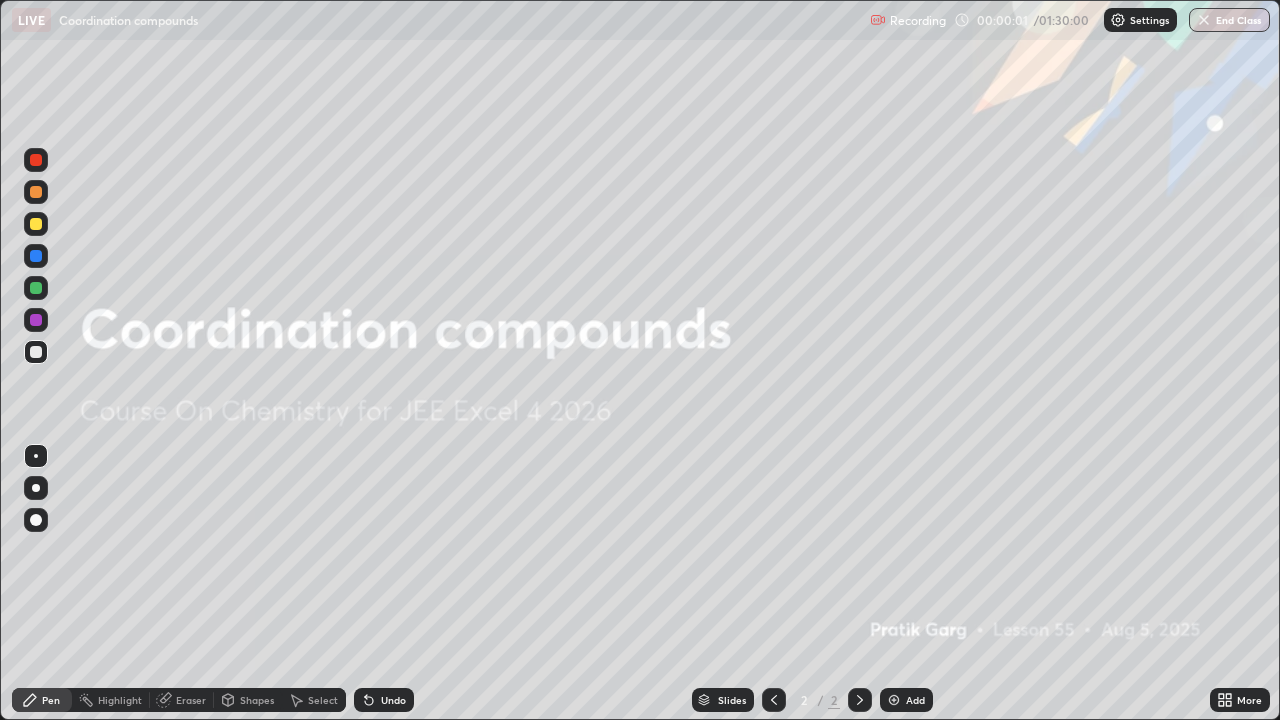 scroll, scrollTop: 99280, scrollLeft: 98720, axis: both 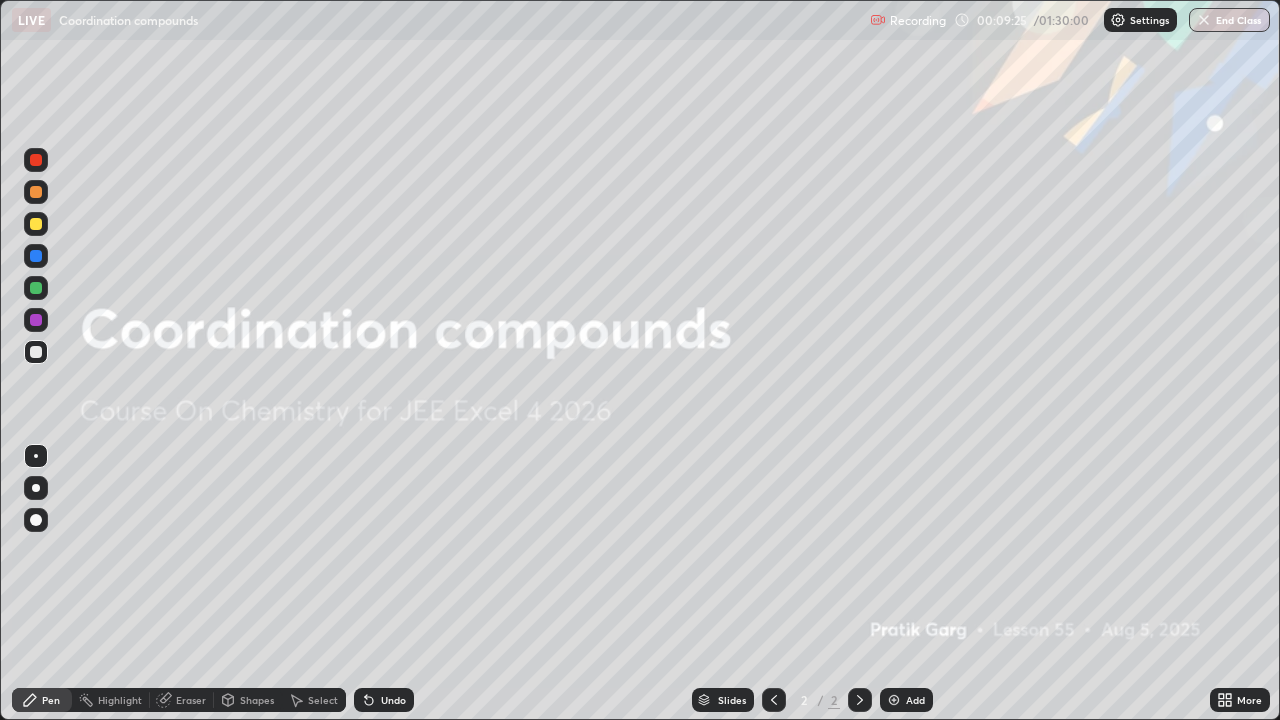 click on "Add" at bounding box center (906, 700) 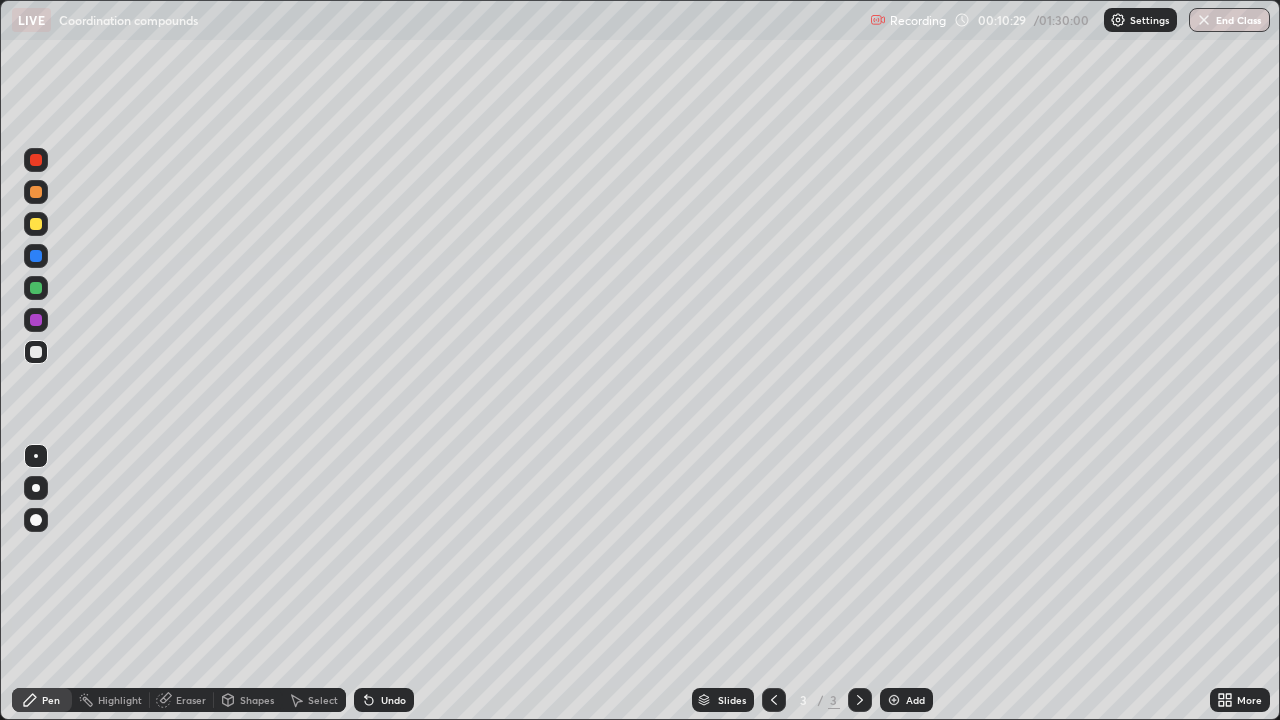 click at bounding box center (36, 224) 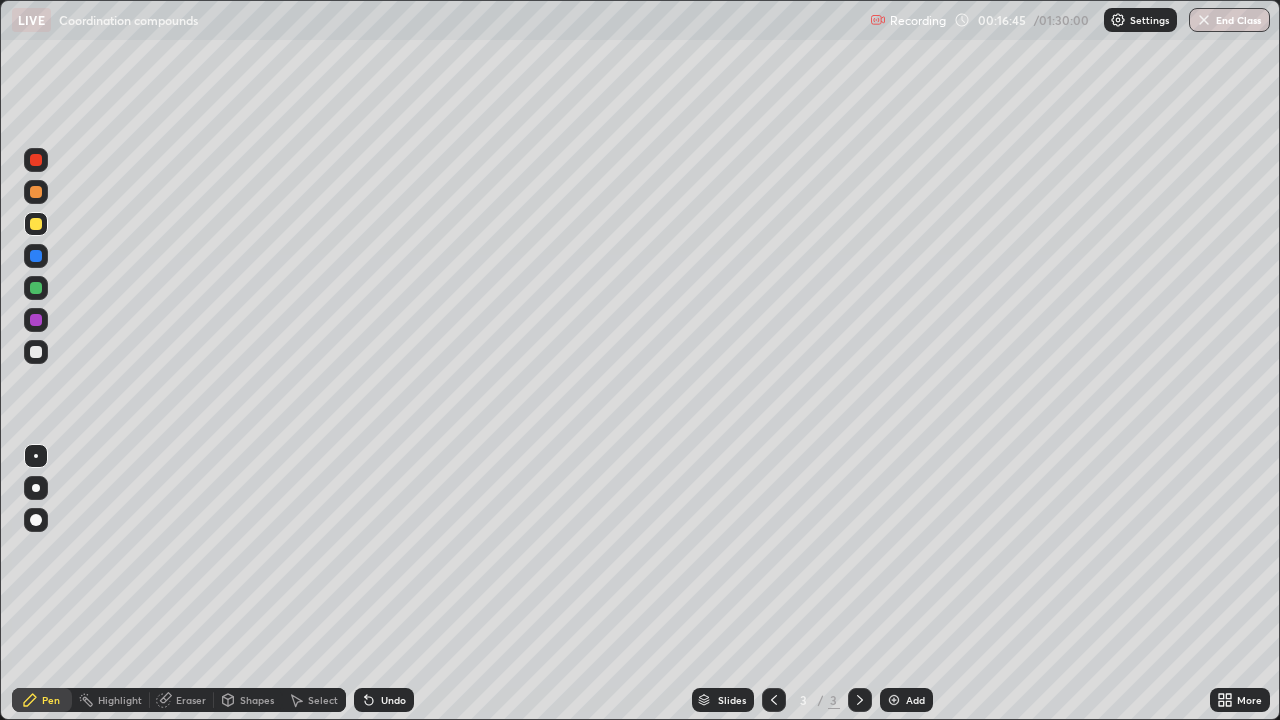 click on "Add" at bounding box center [906, 700] 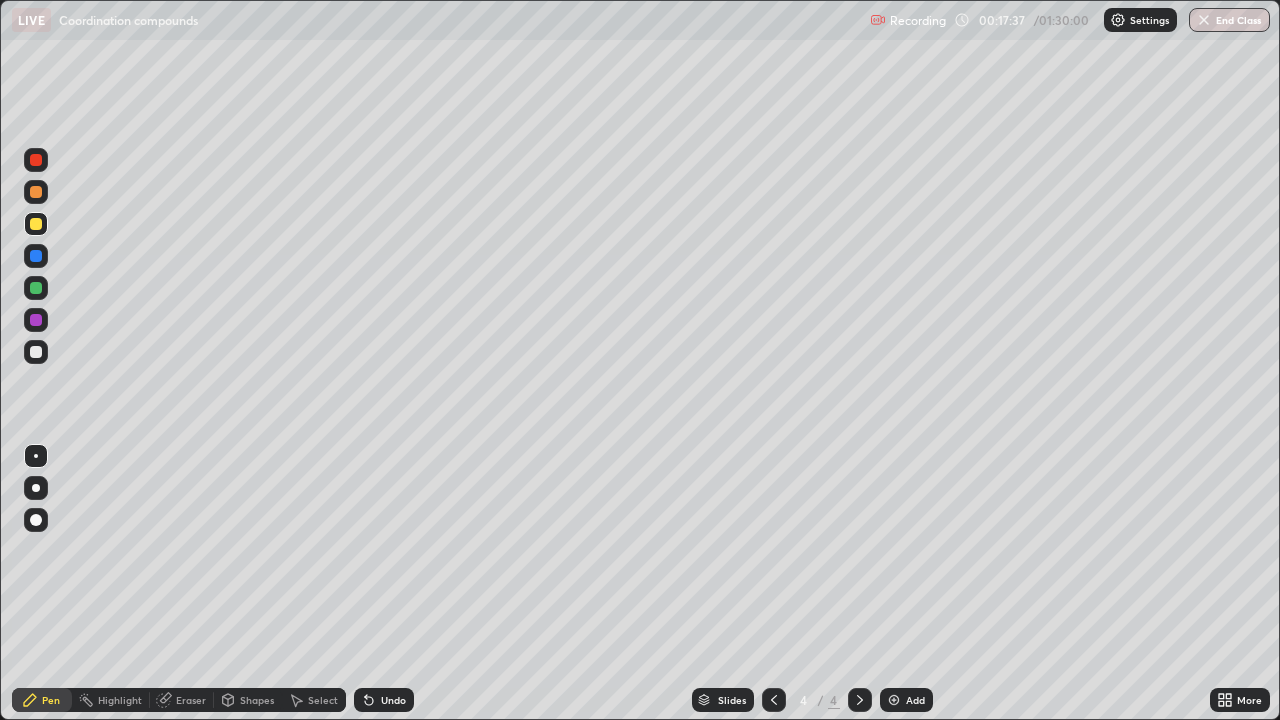 click on "Shapes" at bounding box center (257, 700) 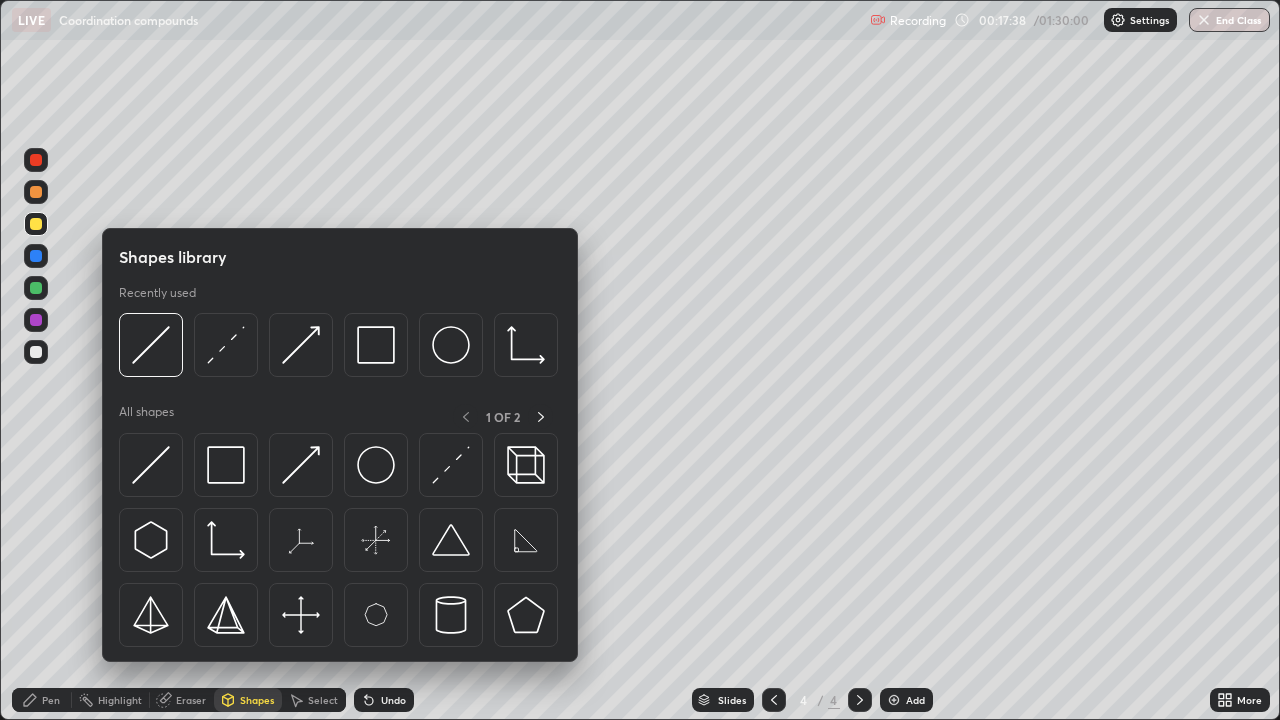 click on "Eraser" at bounding box center [191, 700] 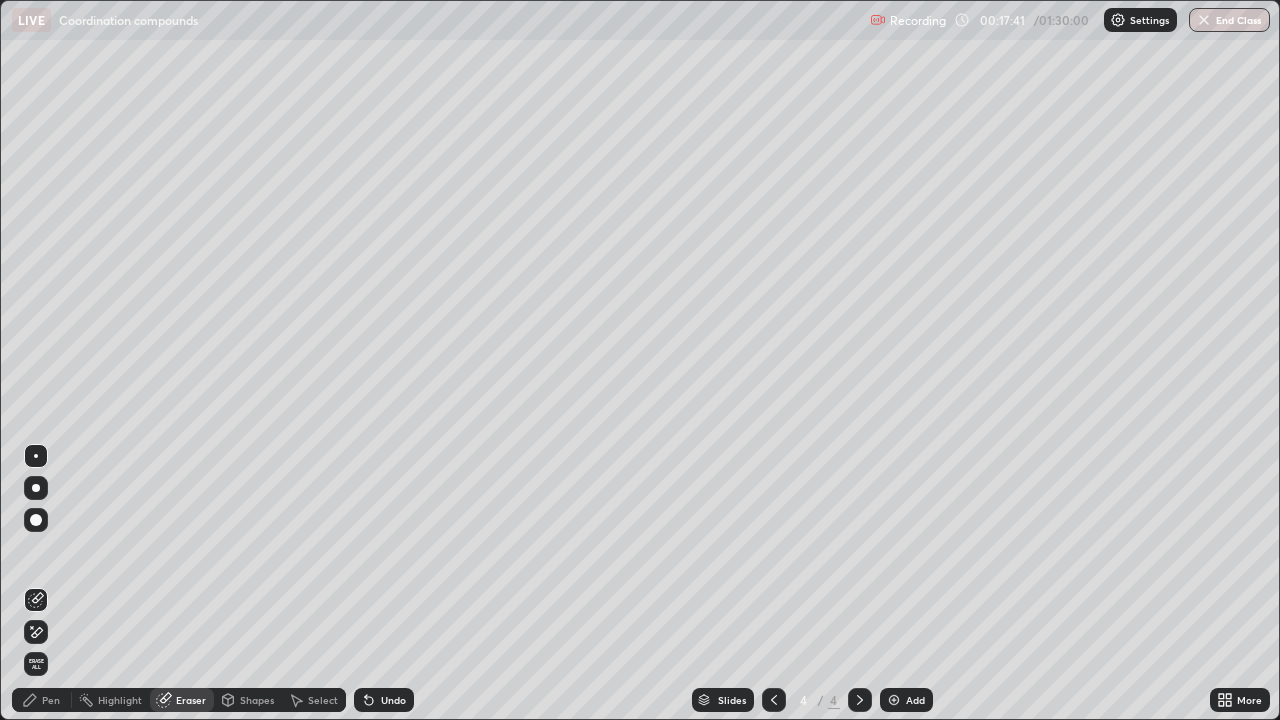 click on "Pen" at bounding box center (42, 700) 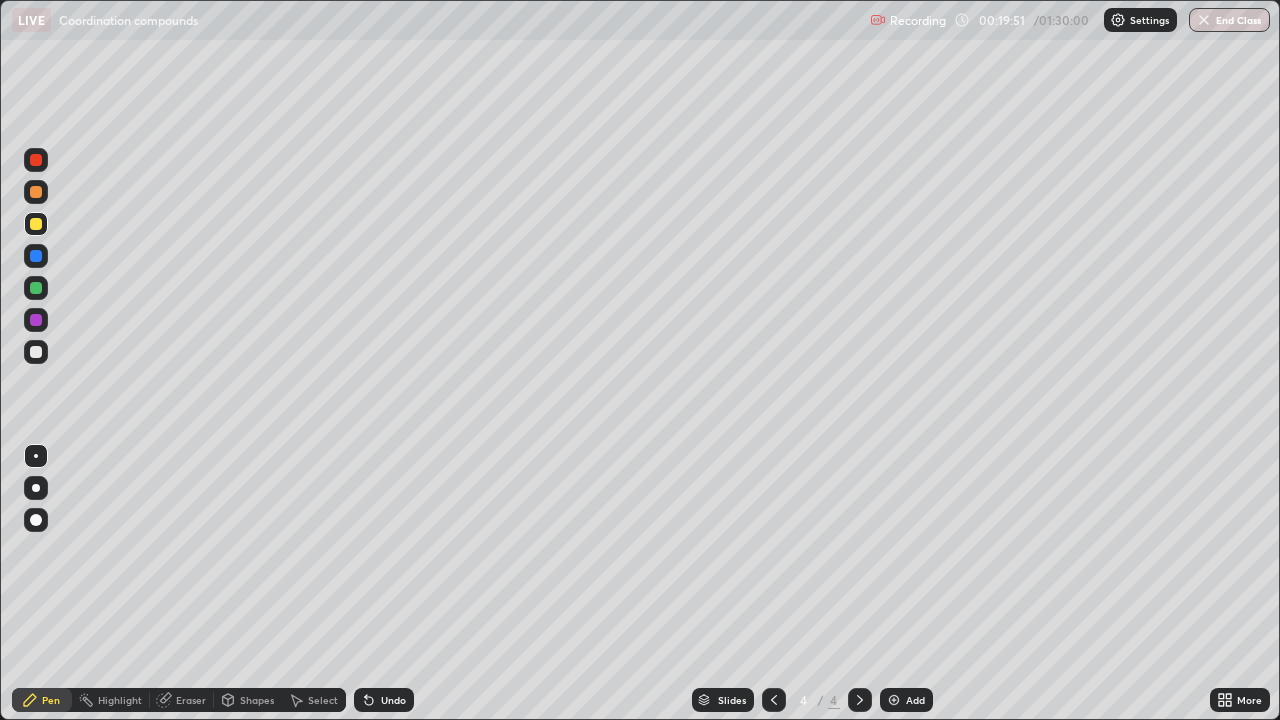 click on "Shapes" at bounding box center [257, 700] 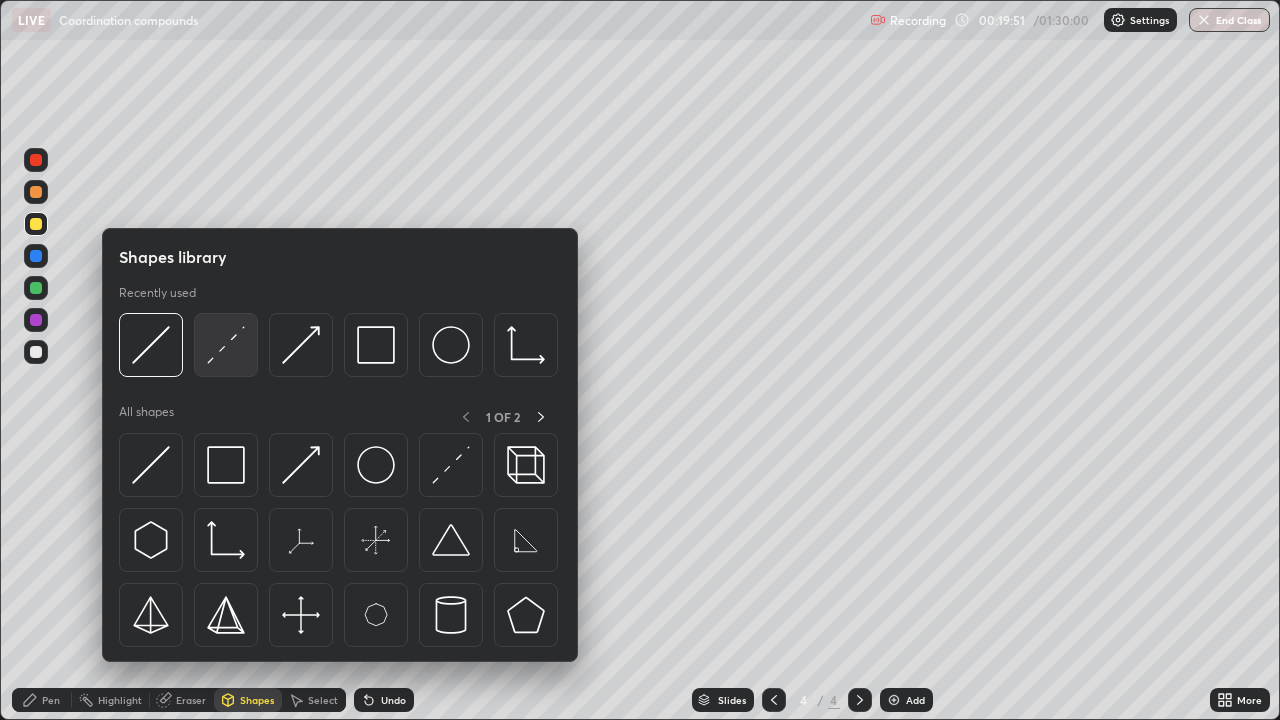 click at bounding box center (226, 345) 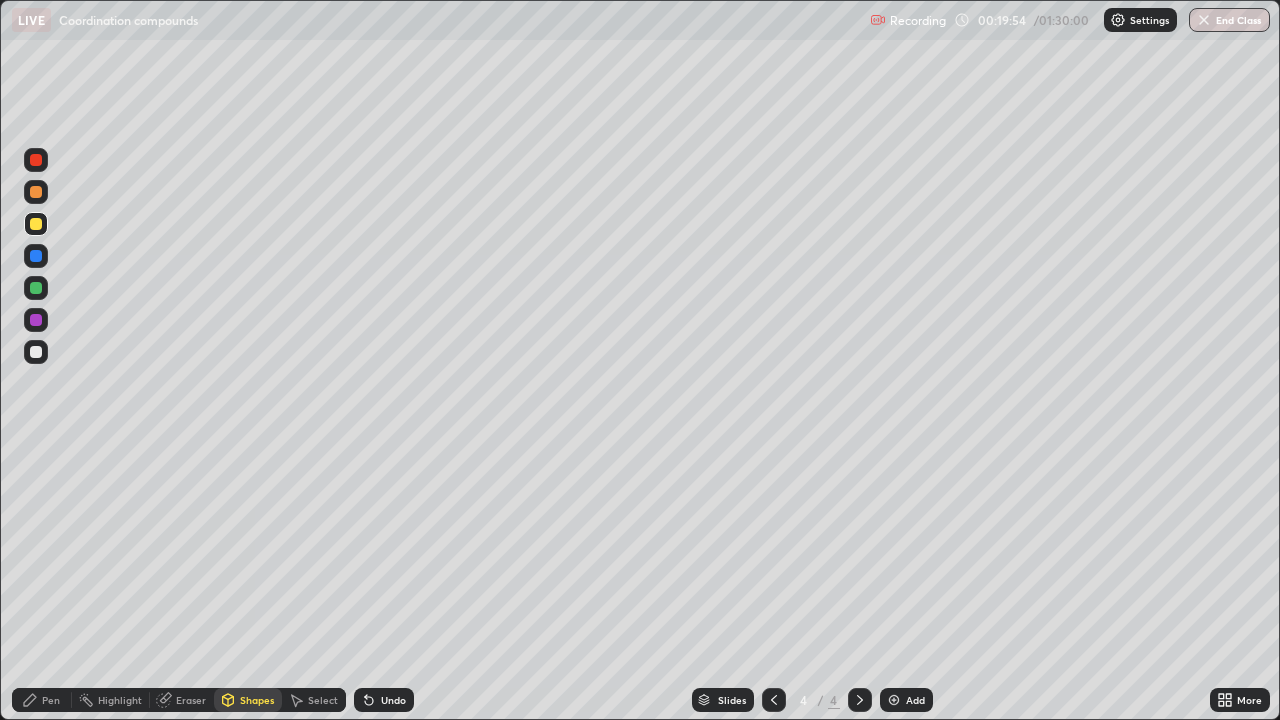 click on "Pen" at bounding box center (42, 700) 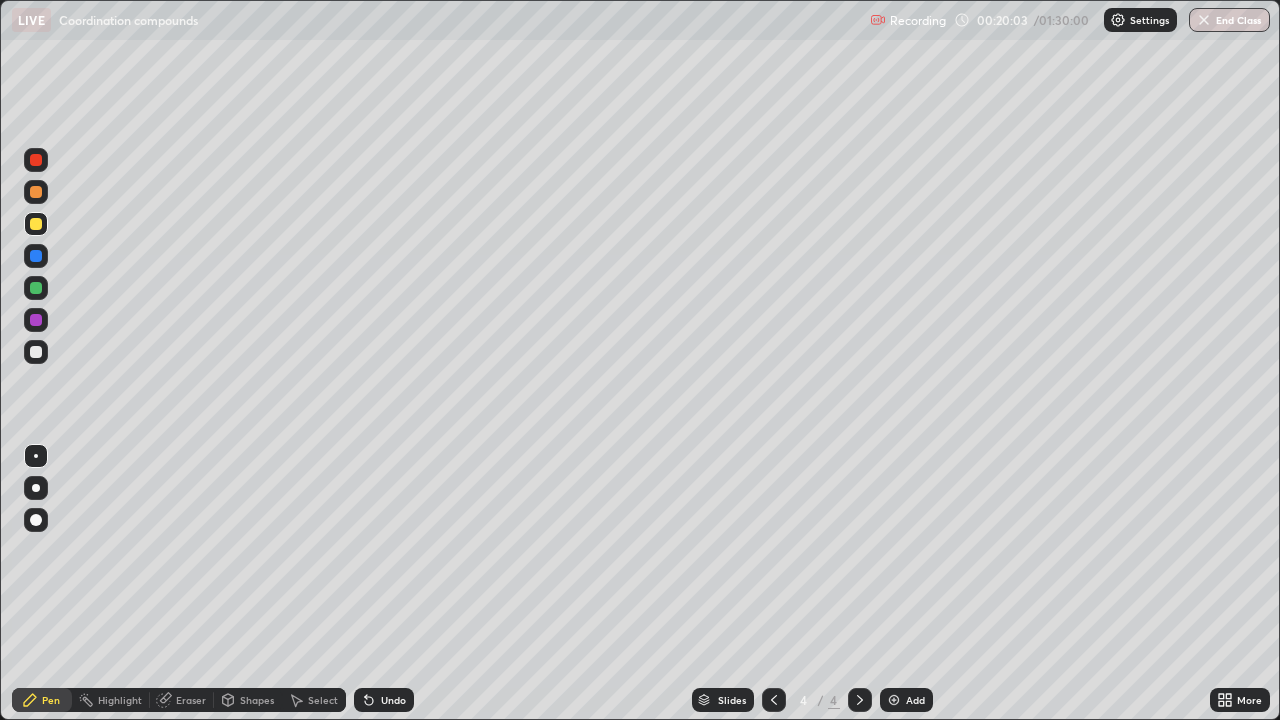 click on "Eraser" at bounding box center (182, 700) 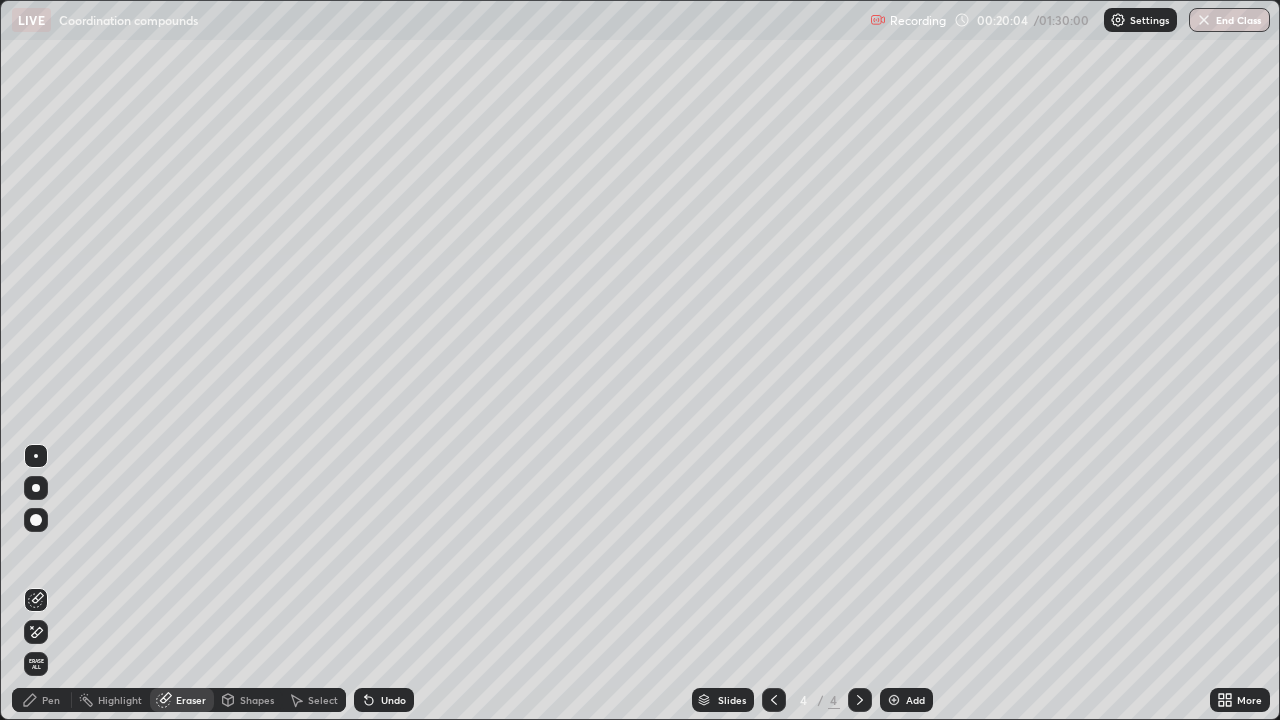 click on "Shapes" at bounding box center [248, 700] 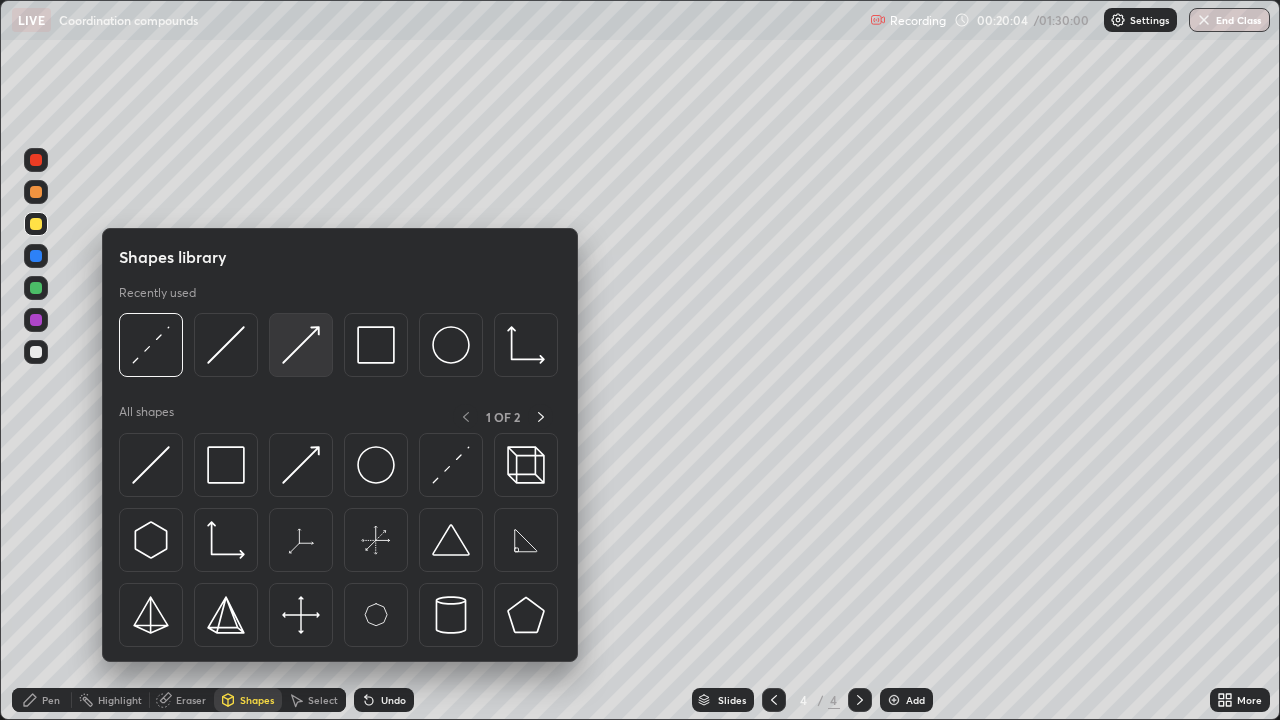 click at bounding box center (301, 345) 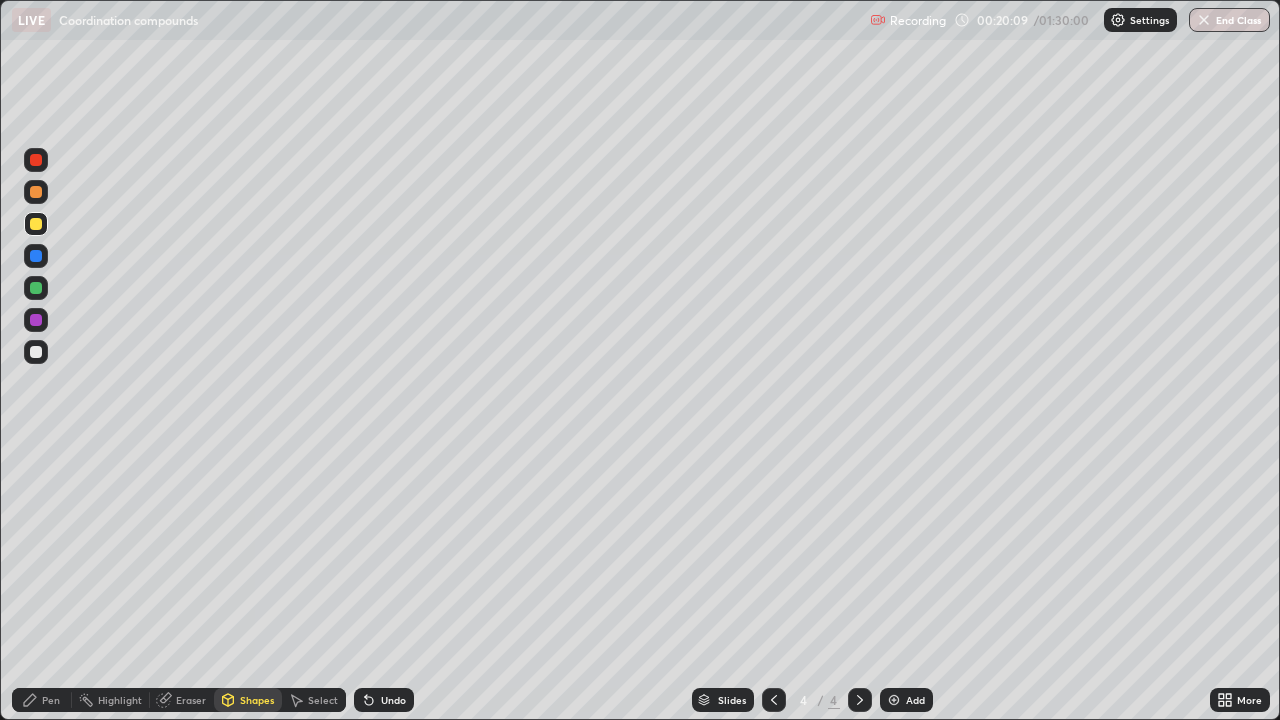 click on "Pen" at bounding box center [42, 700] 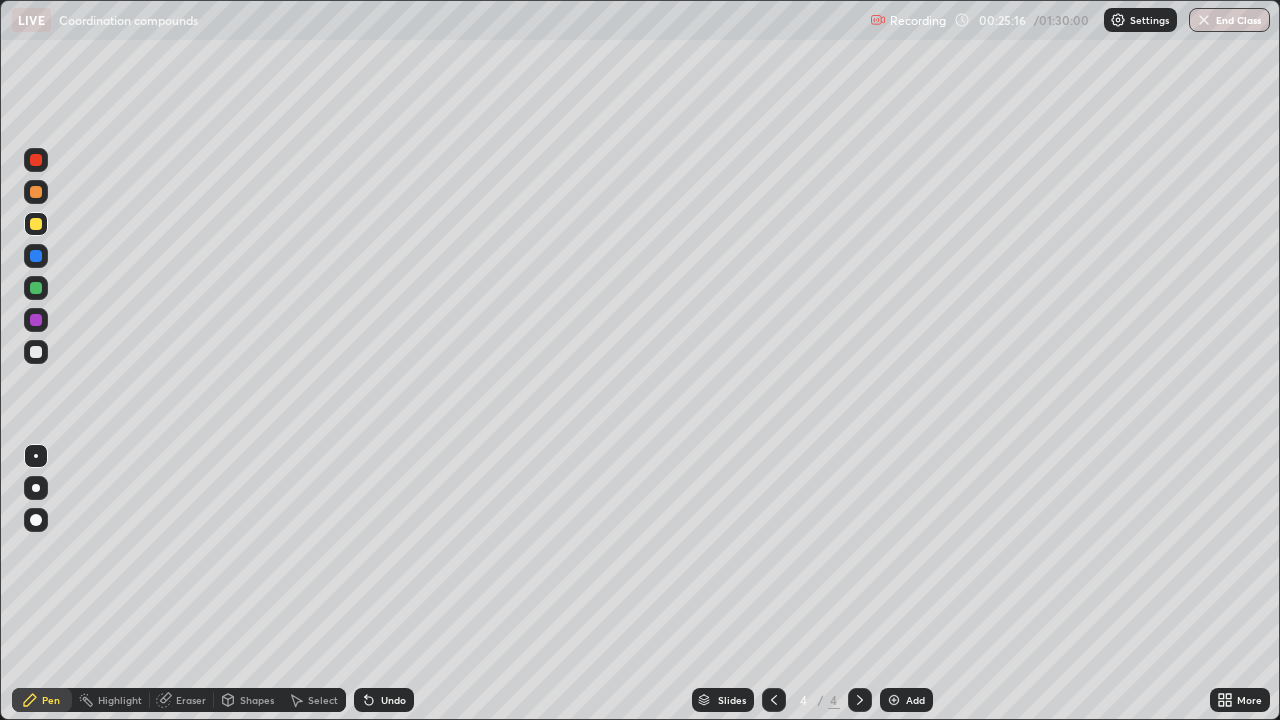 click on "Add" at bounding box center (906, 700) 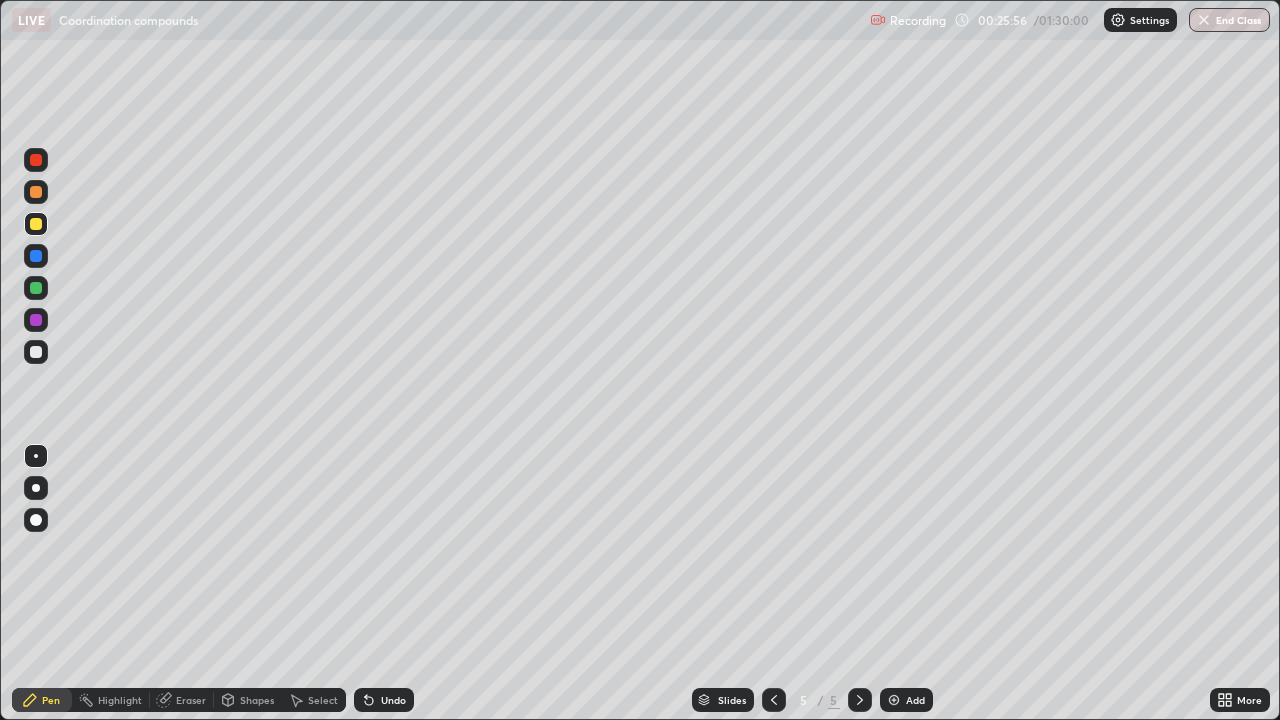 click at bounding box center [36, 352] 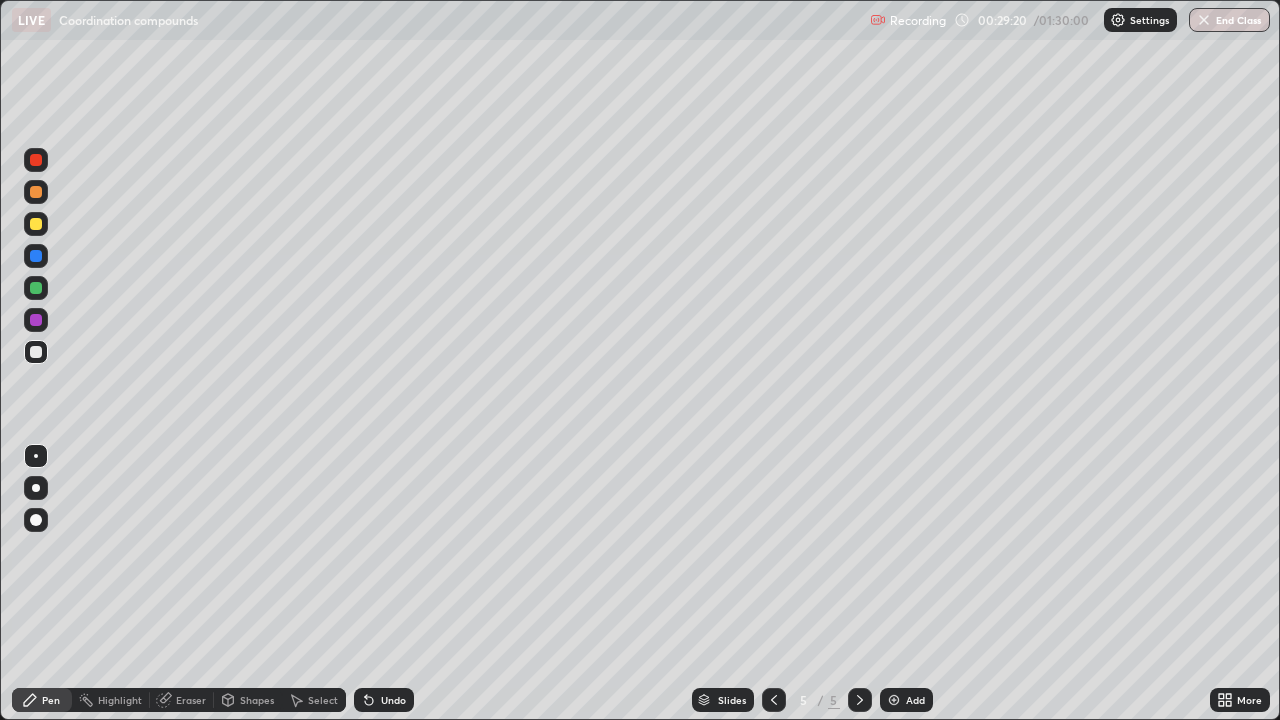 click on "Undo" at bounding box center (393, 700) 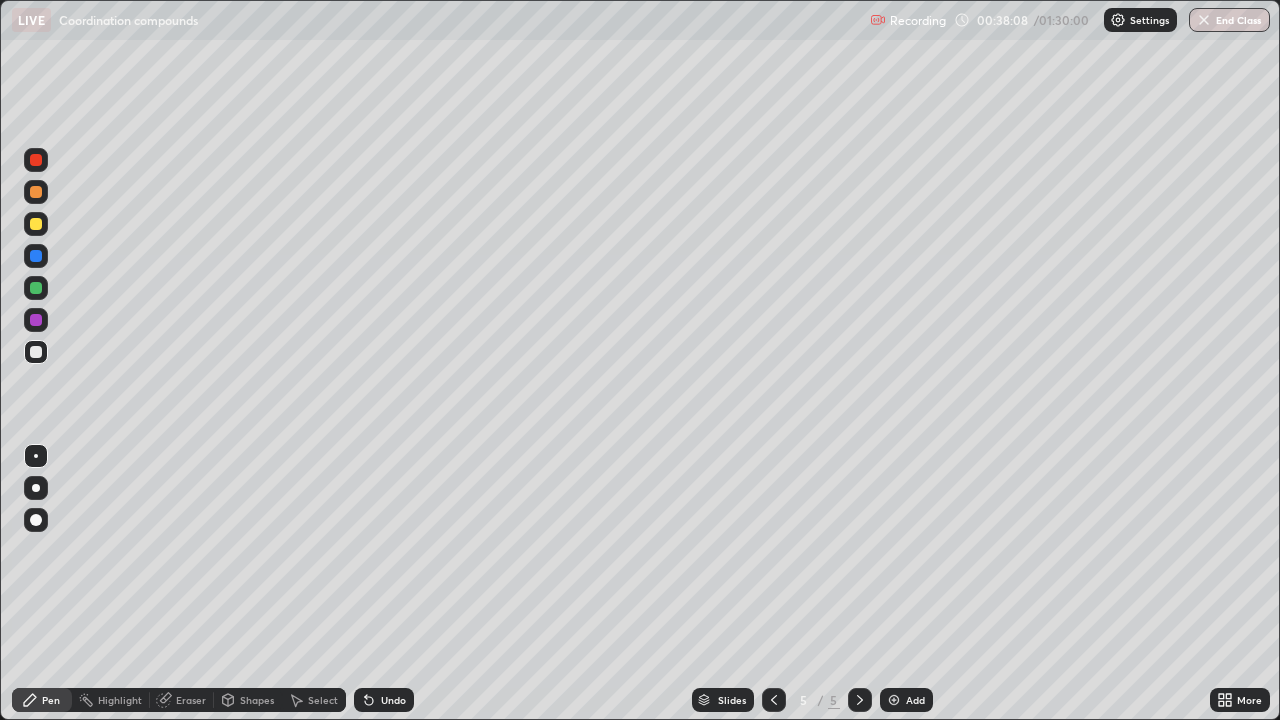 click on "Add" at bounding box center (906, 700) 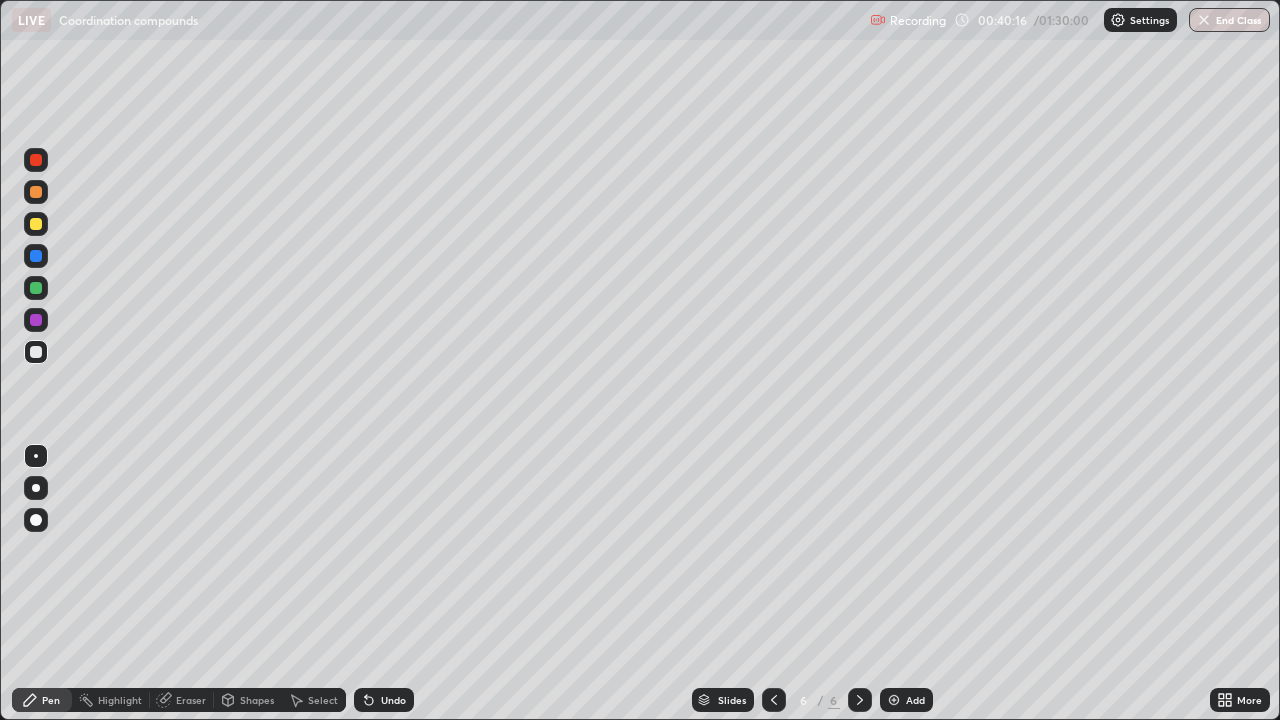 click on "Shapes" at bounding box center (257, 700) 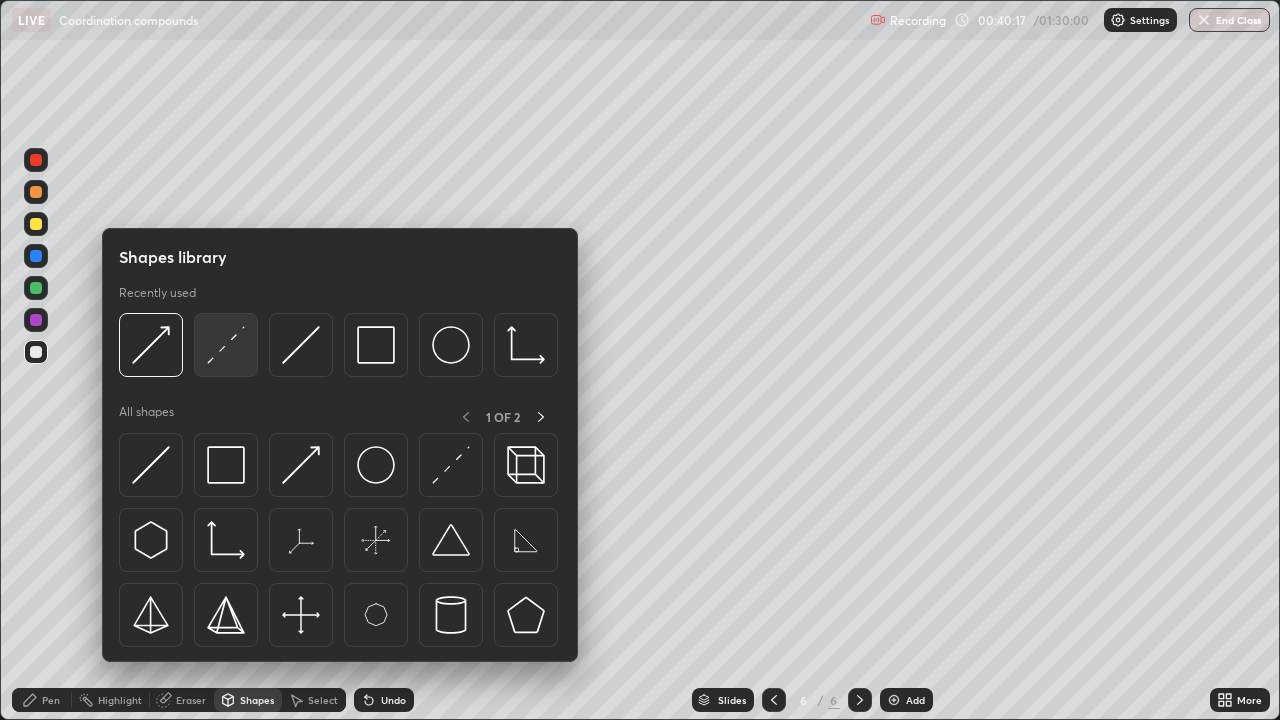 click at bounding box center (226, 345) 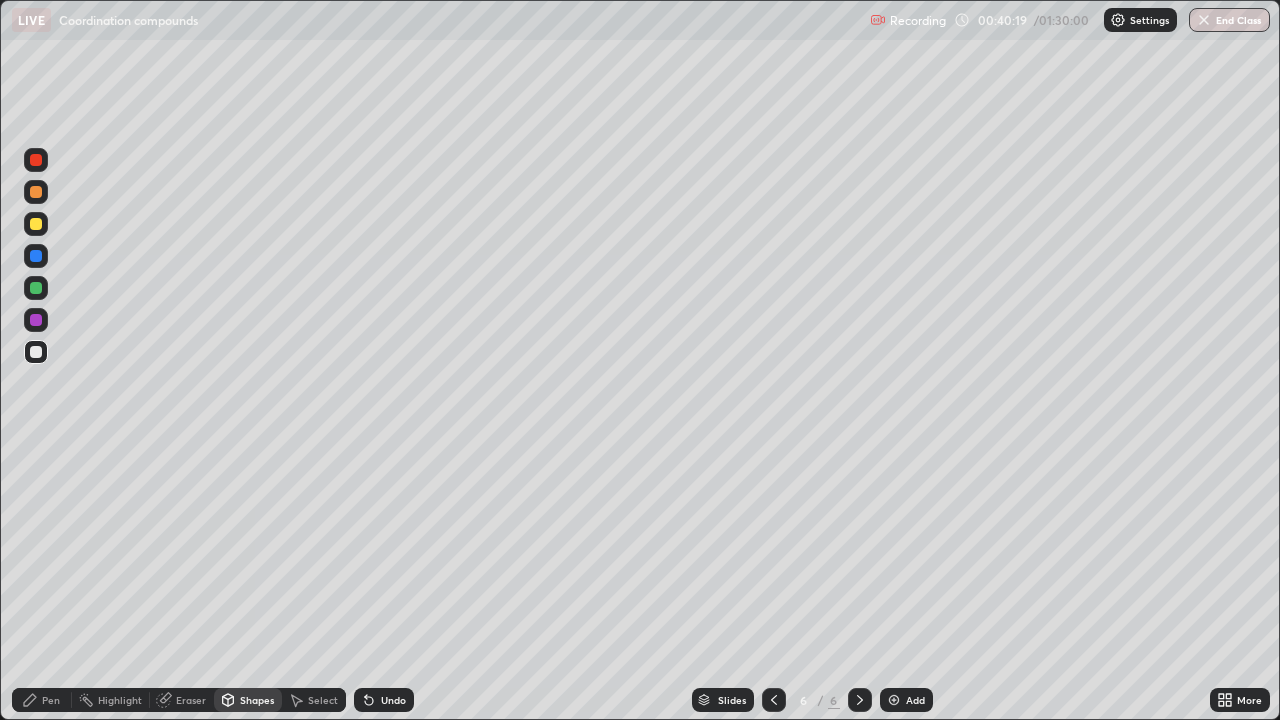 click on "Pen" at bounding box center (42, 700) 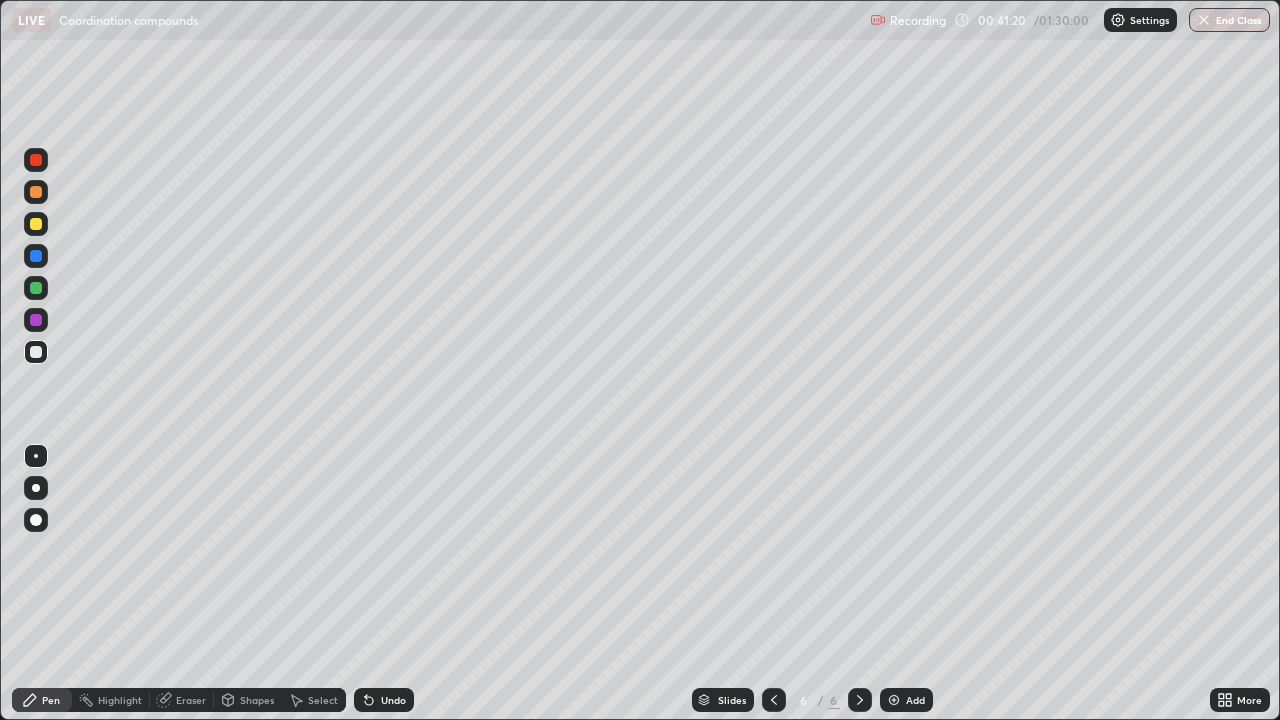 click on "Shapes" at bounding box center (248, 700) 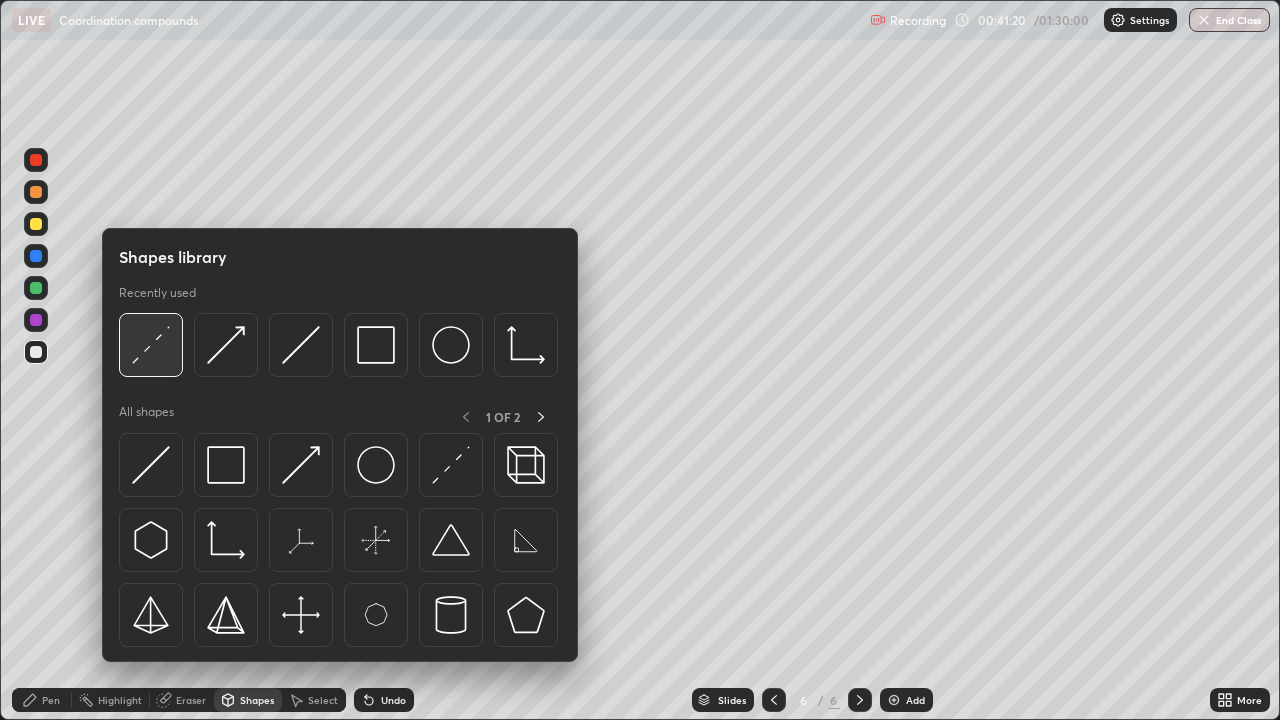 click at bounding box center (151, 345) 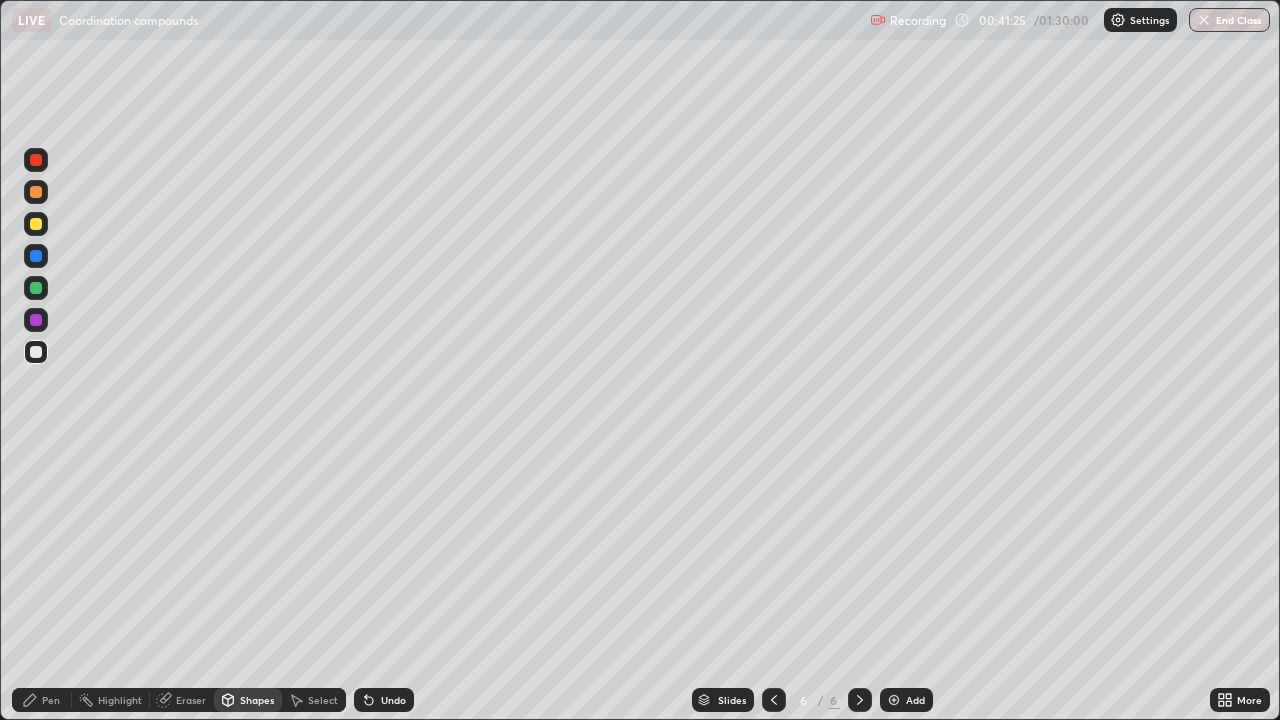 click on "Pen" at bounding box center (51, 700) 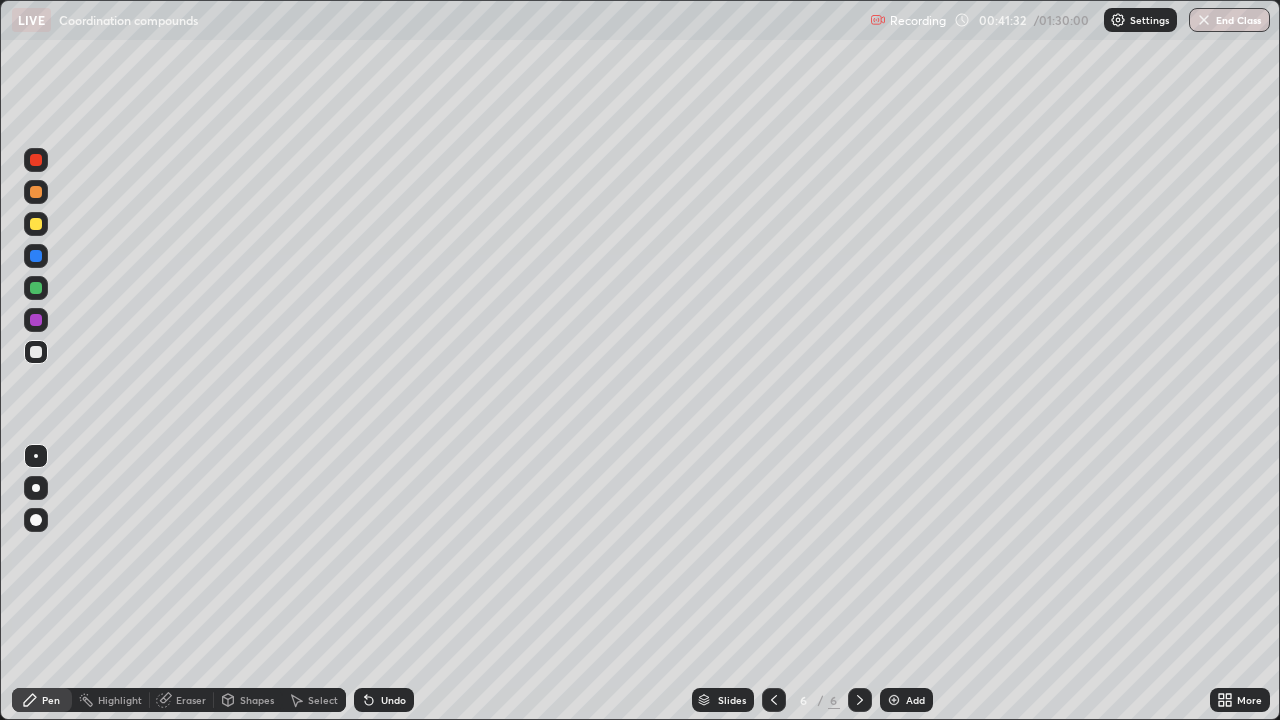 click on "Undo" at bounding box center [384, 700] 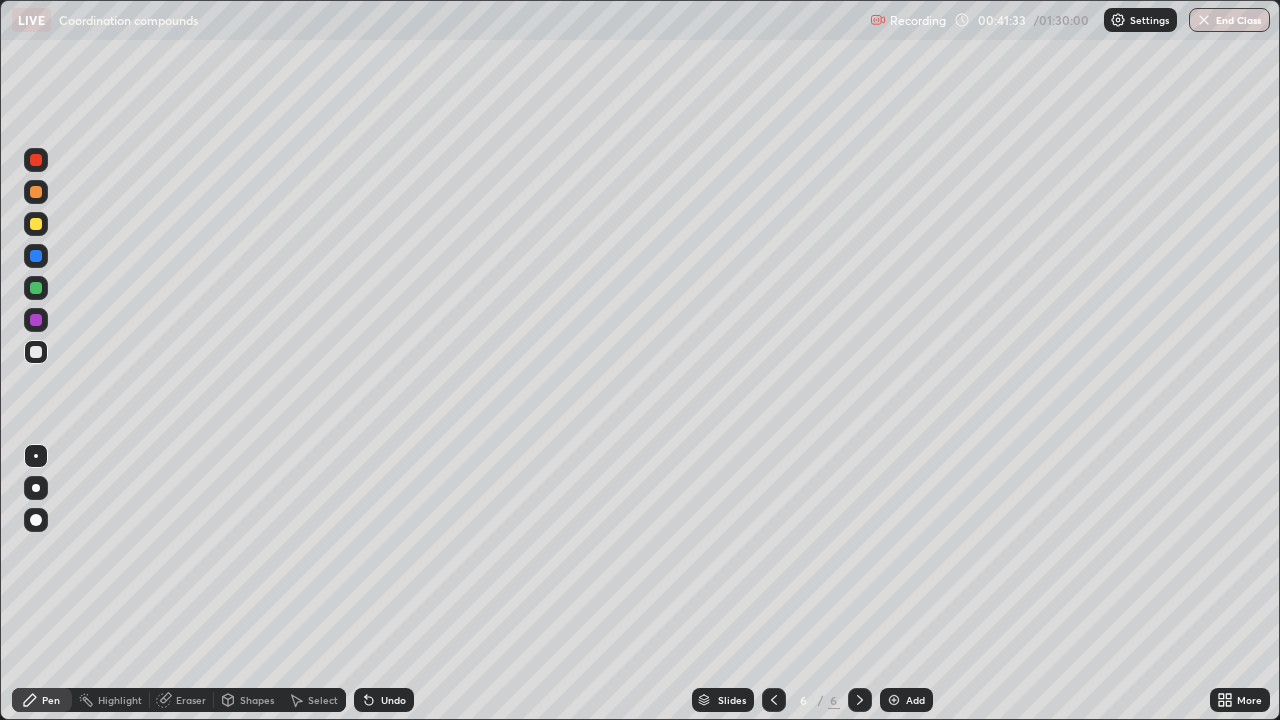 click on "Undo" at bounding box center (393, 700) 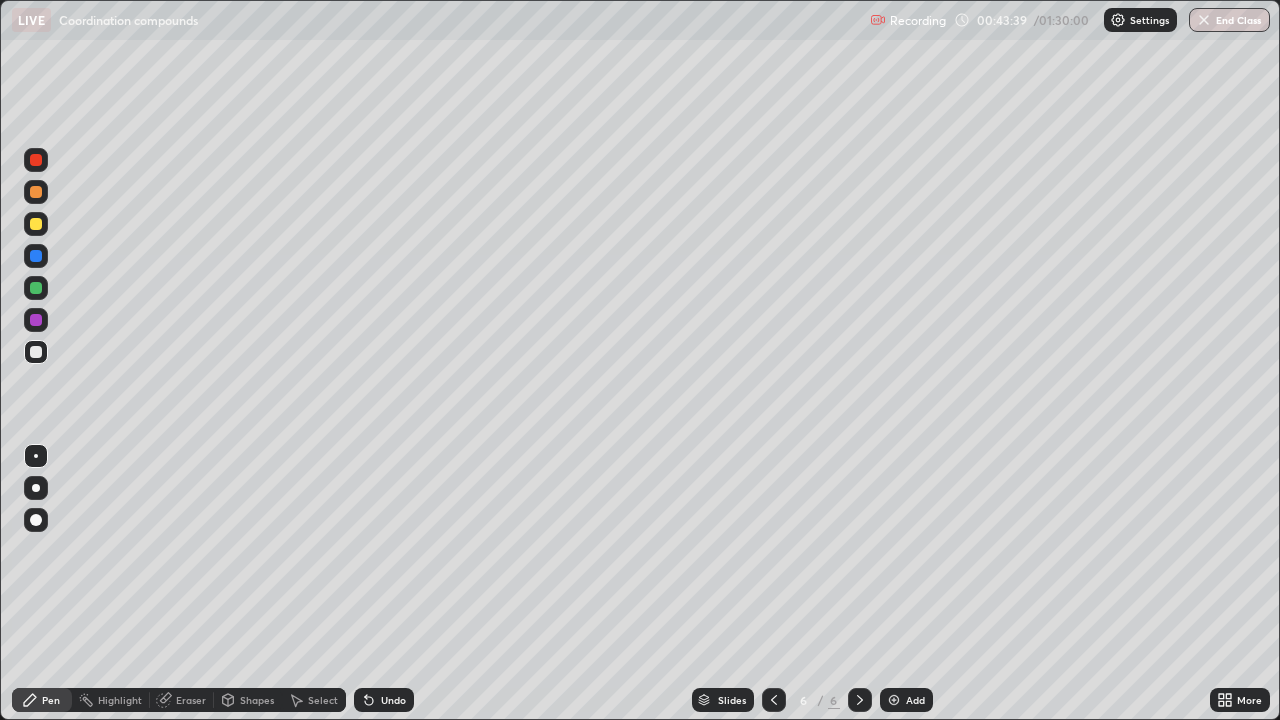 click on "Add" at bounding box center [906, 700] 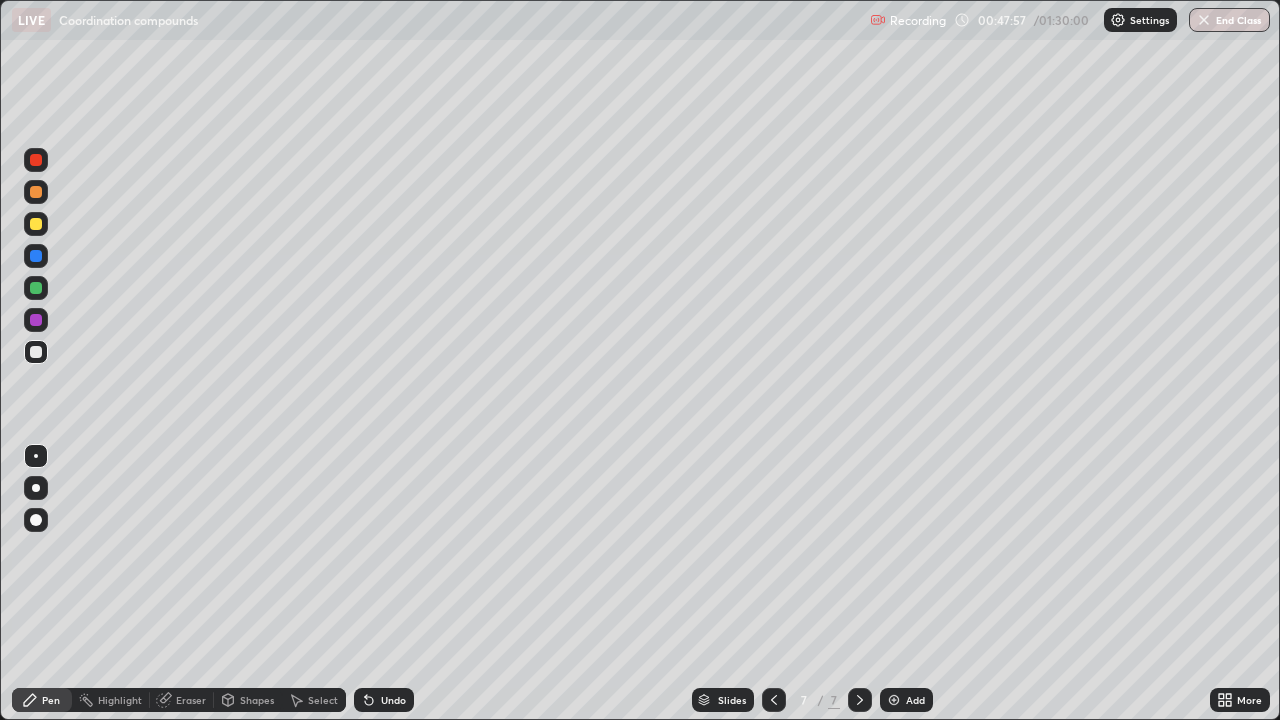 click at bounding box center (894, 700) 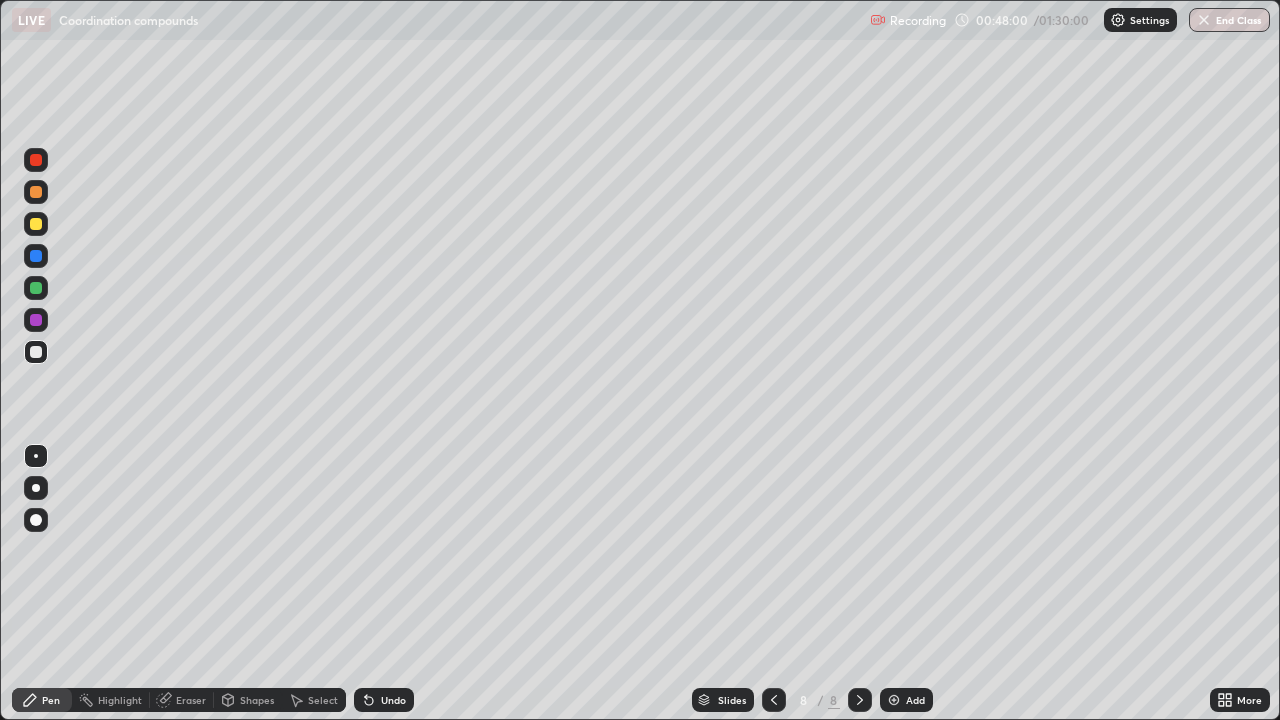 click at bounding box center (36, 224) 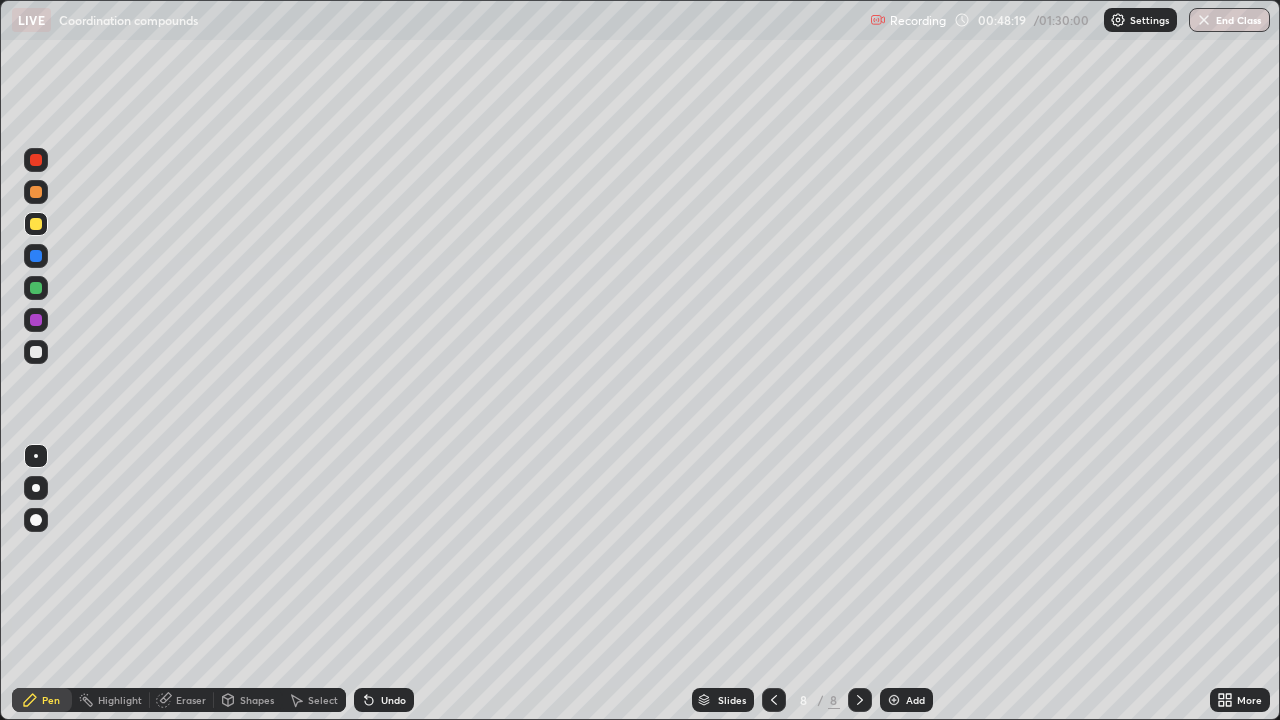 click on "Shapes" at bounding box center (248, 700) 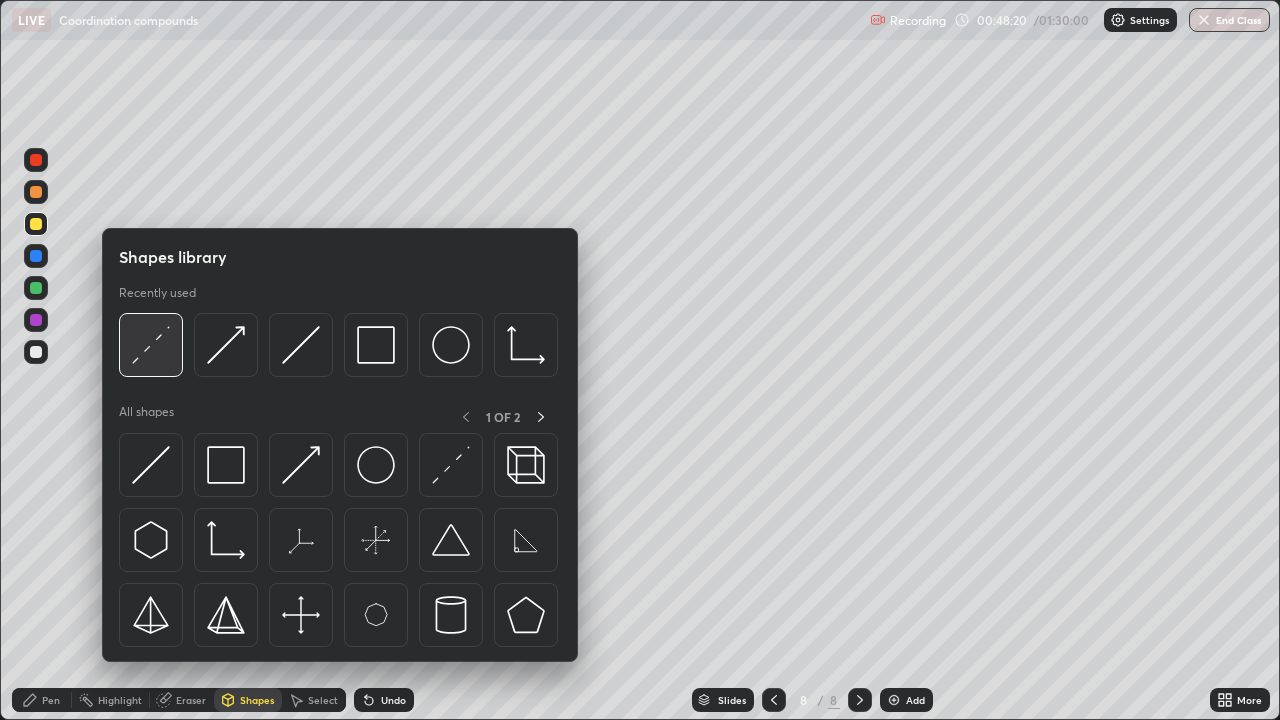 click at bounding box center (151, 345) 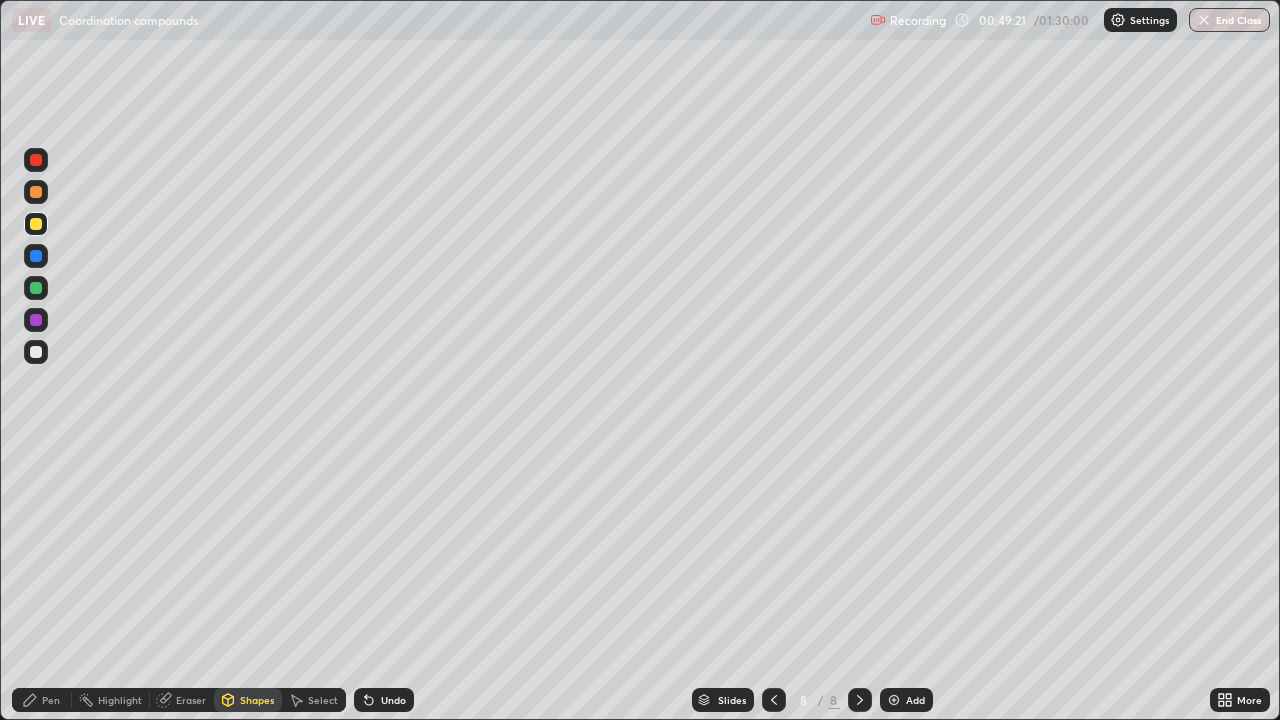 click on "Undo" at bounding box center [384, 700] 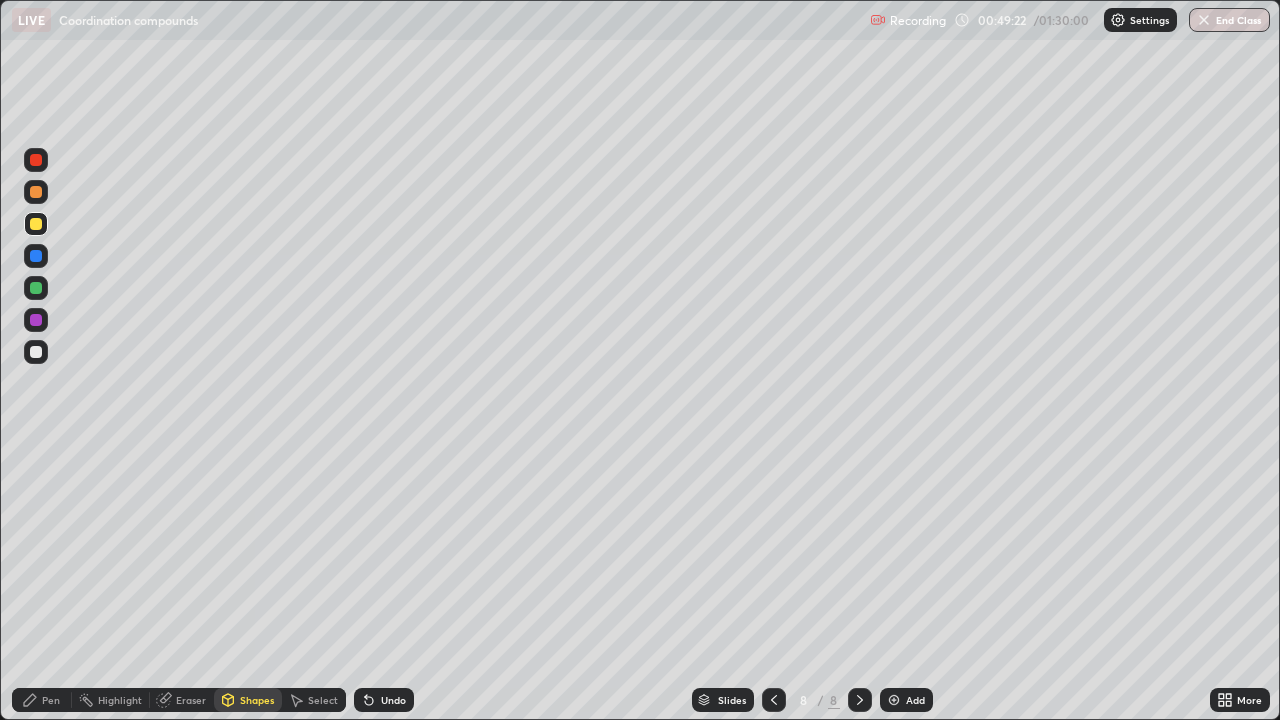 click on "Pen" at bounding box center [42, 700] 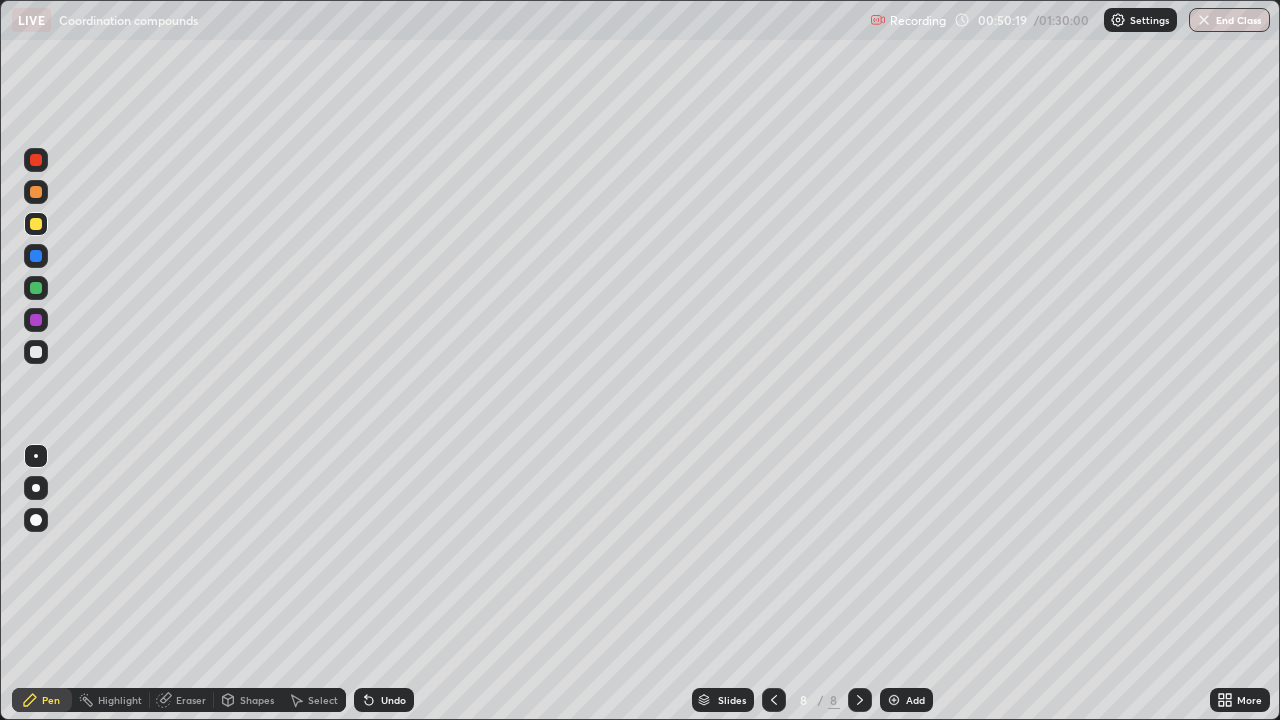 click at bounding box center (36, 352) 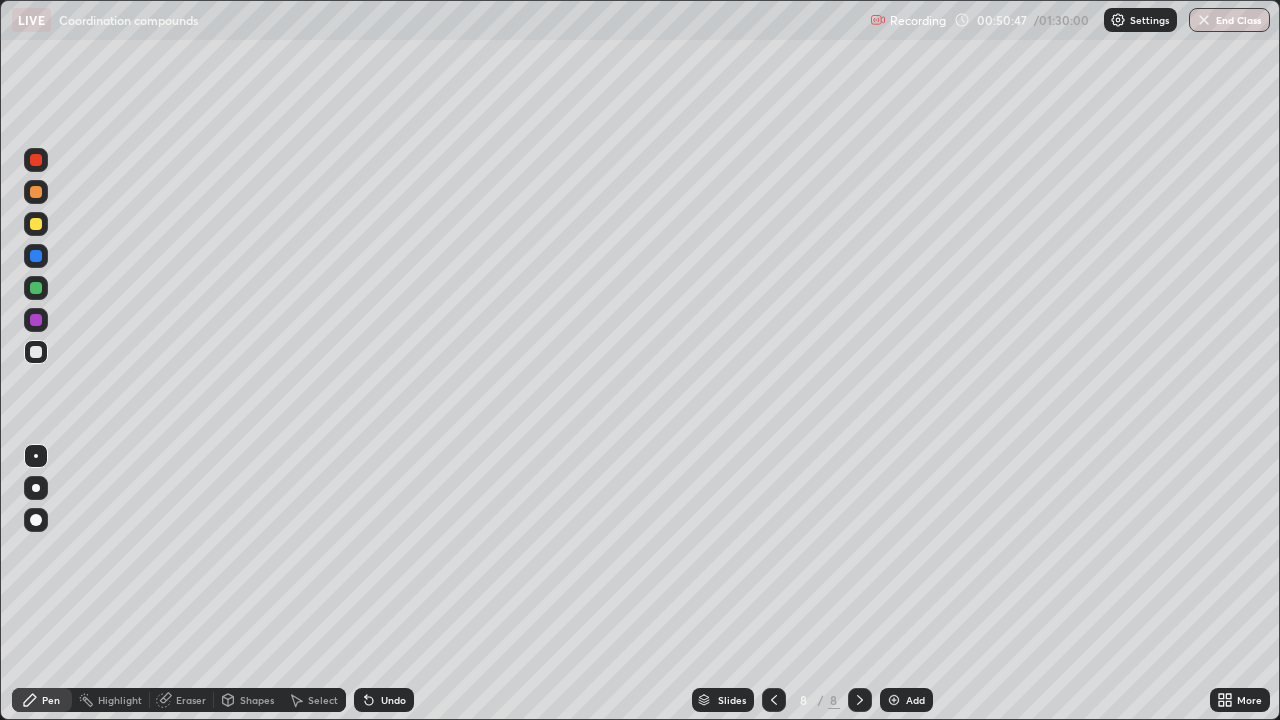 click at bounding box center [36, 224] 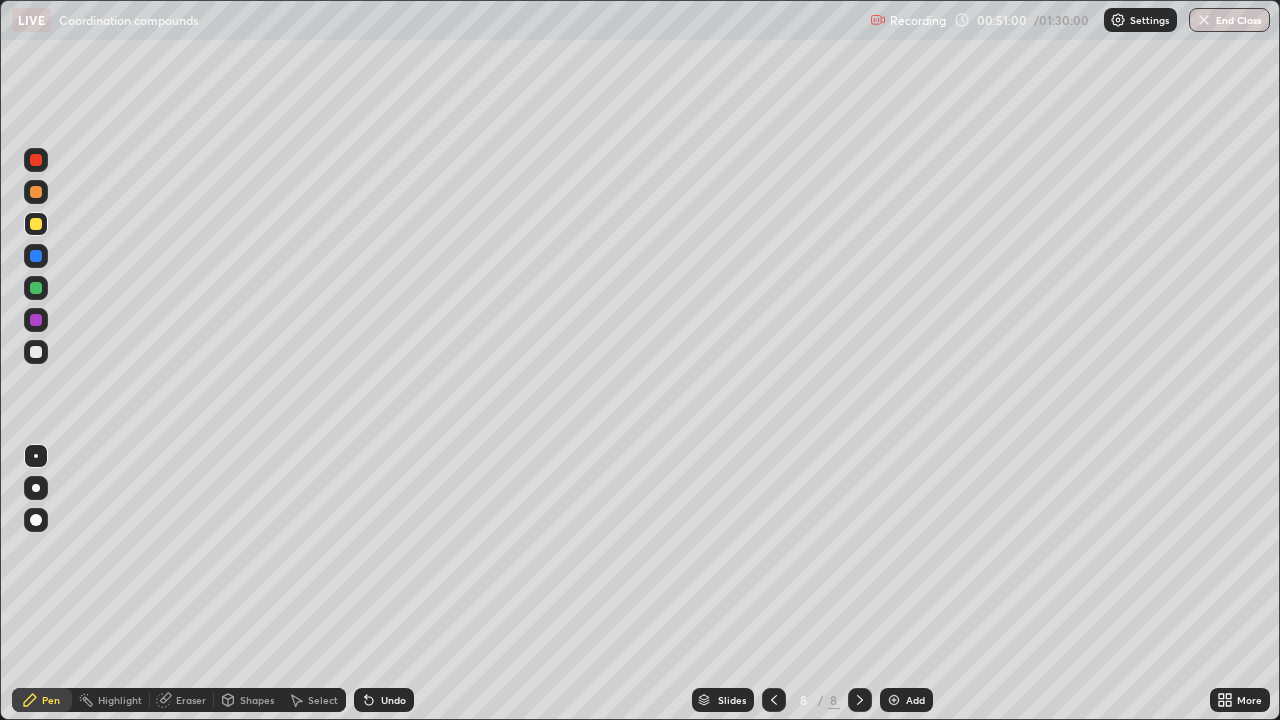 click at bounding box center (36, 224) 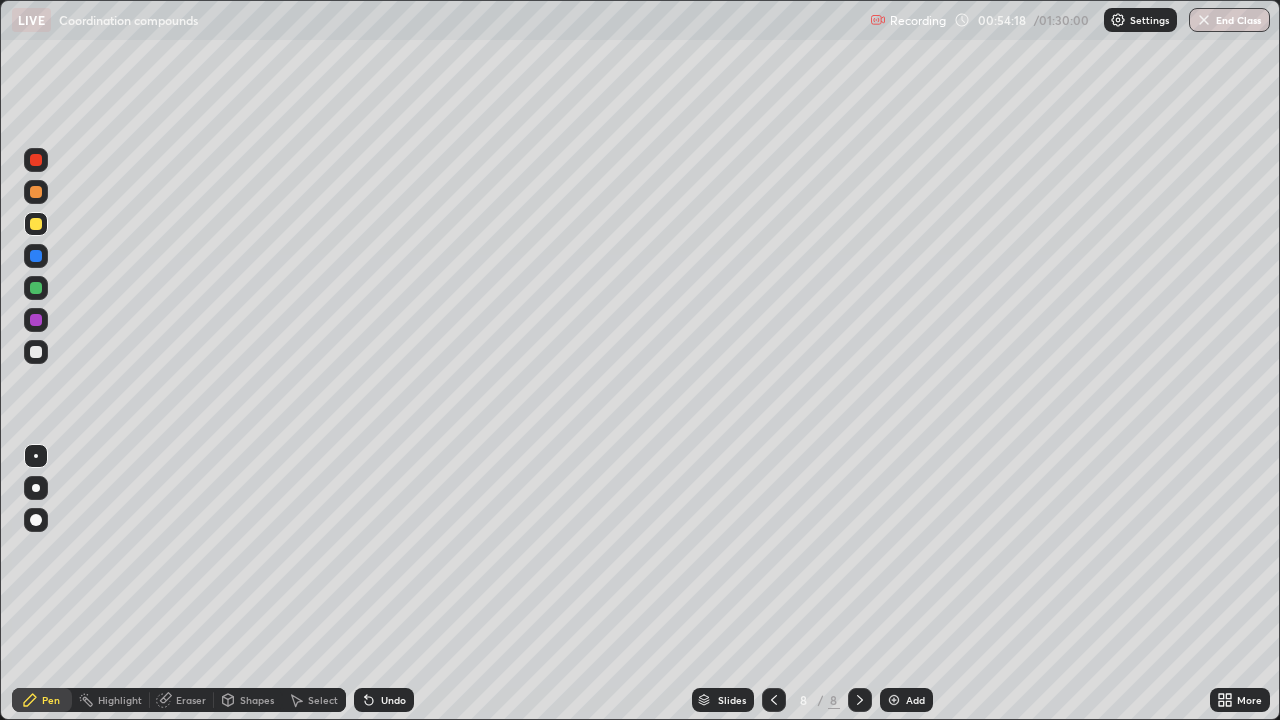 click on "Undo" at bounding box center (384, 700) 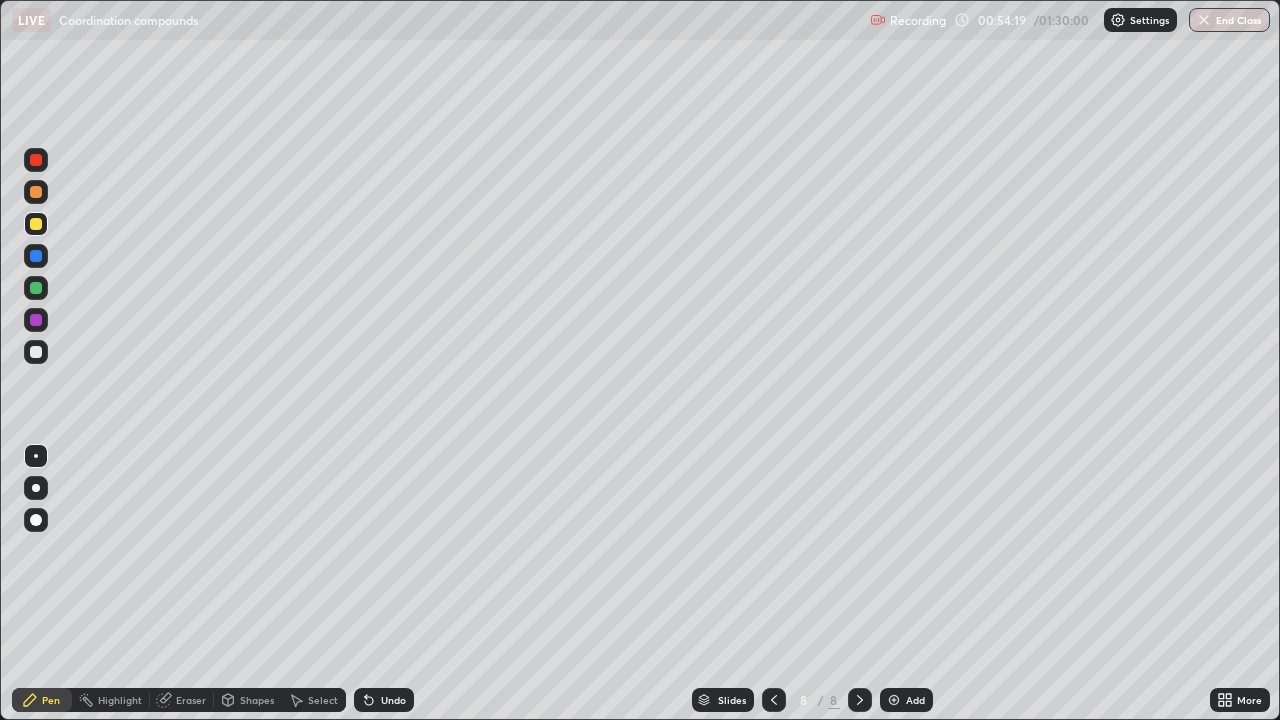click on "Shapes" at bounding box center [248, 700] 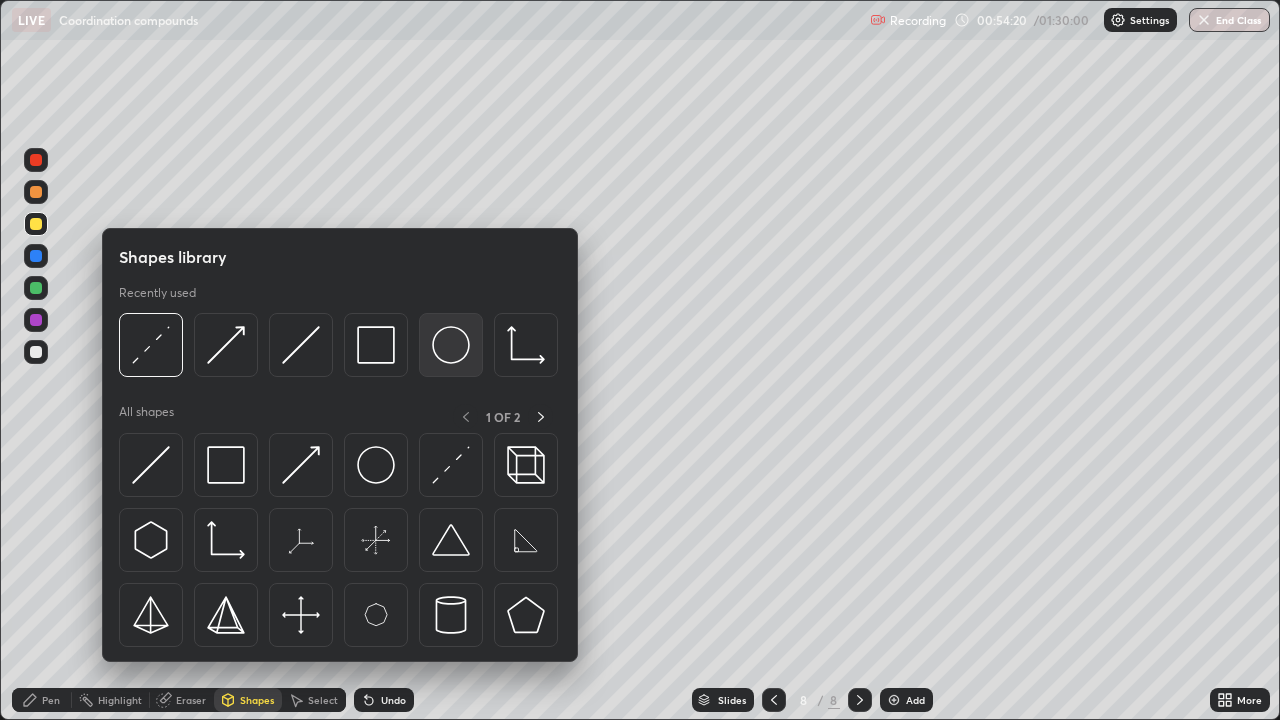 click at bounding box center [451, 345] 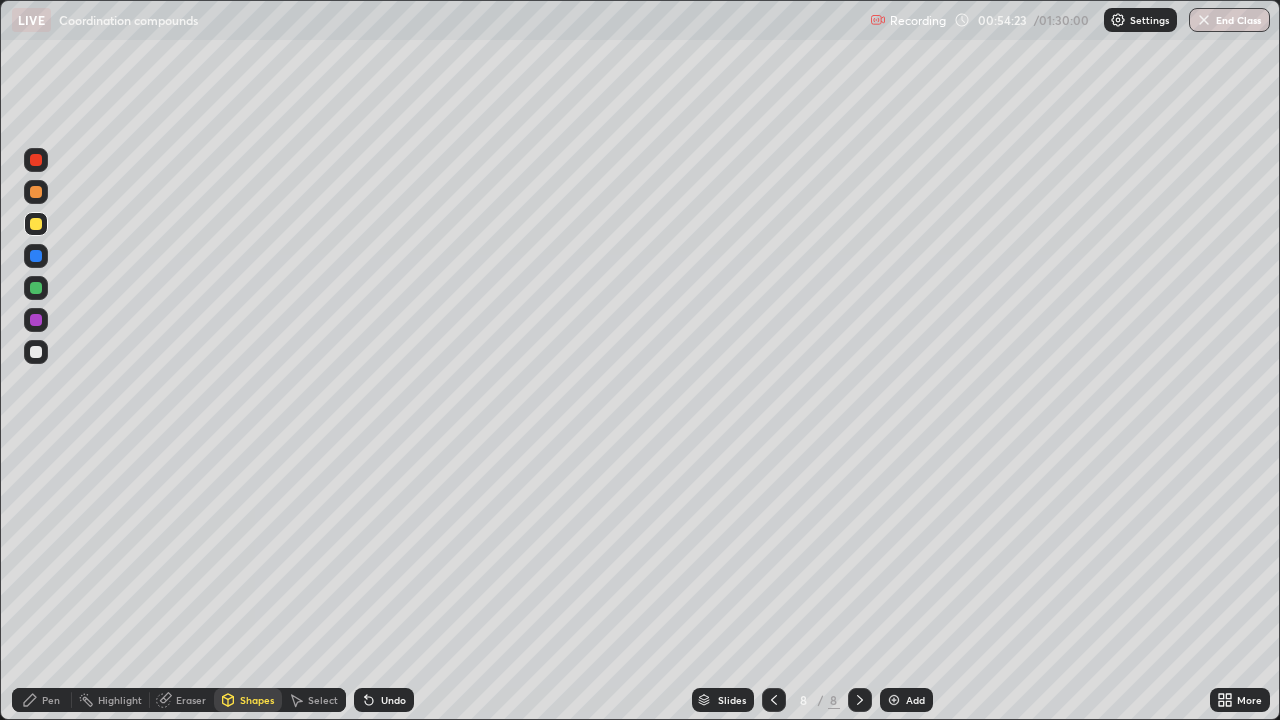 click on "Select" at bounding box center [323, 700] 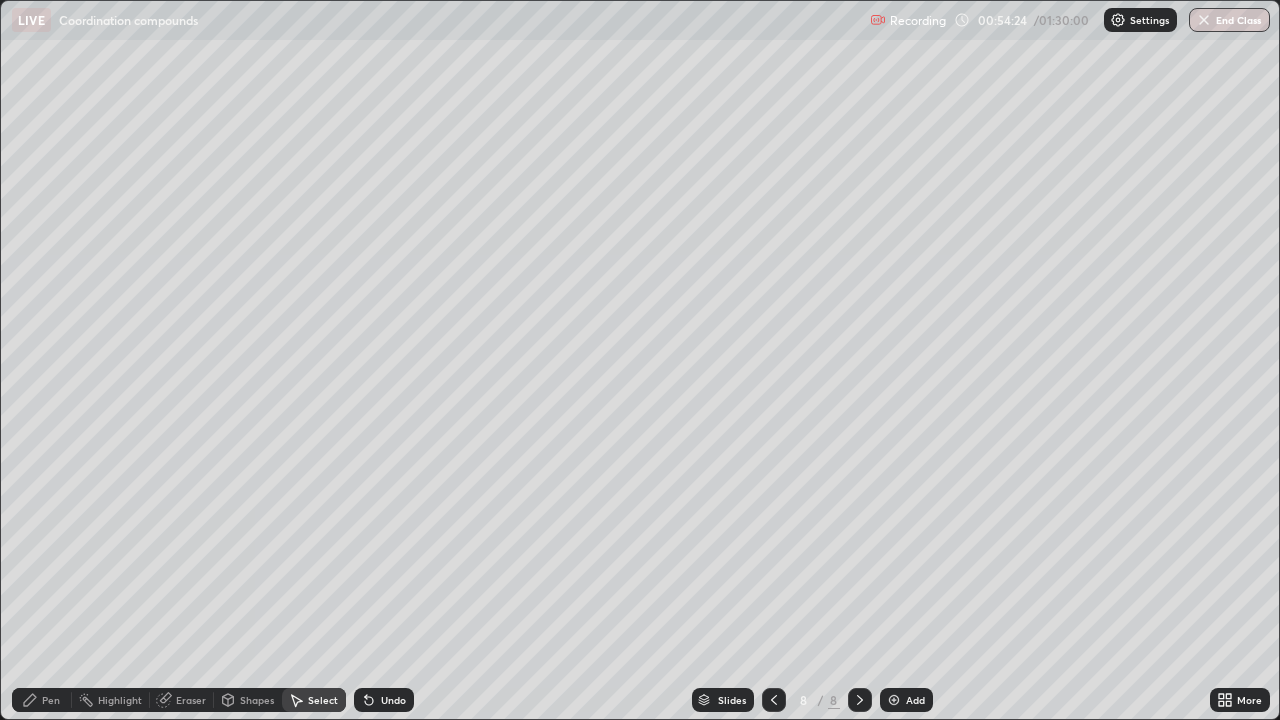 click on "Shapes" at bounding box center [257, 700] 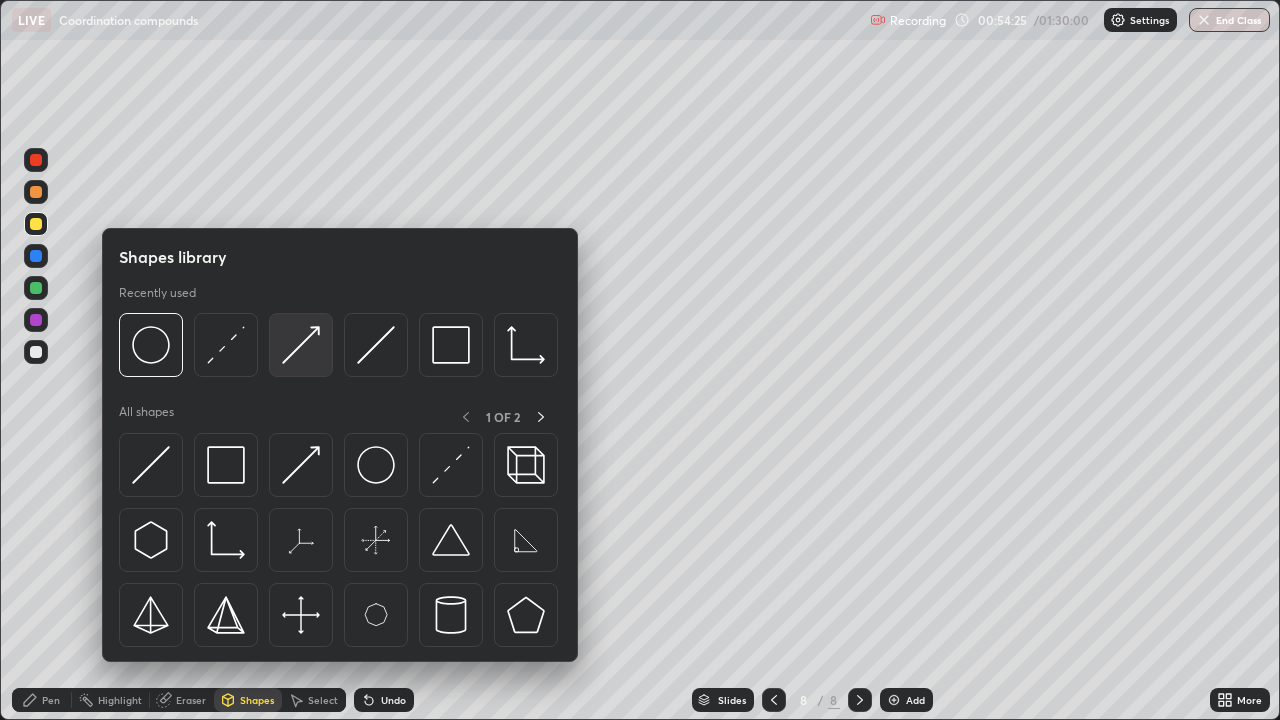 click at bounding box center (301, 345) 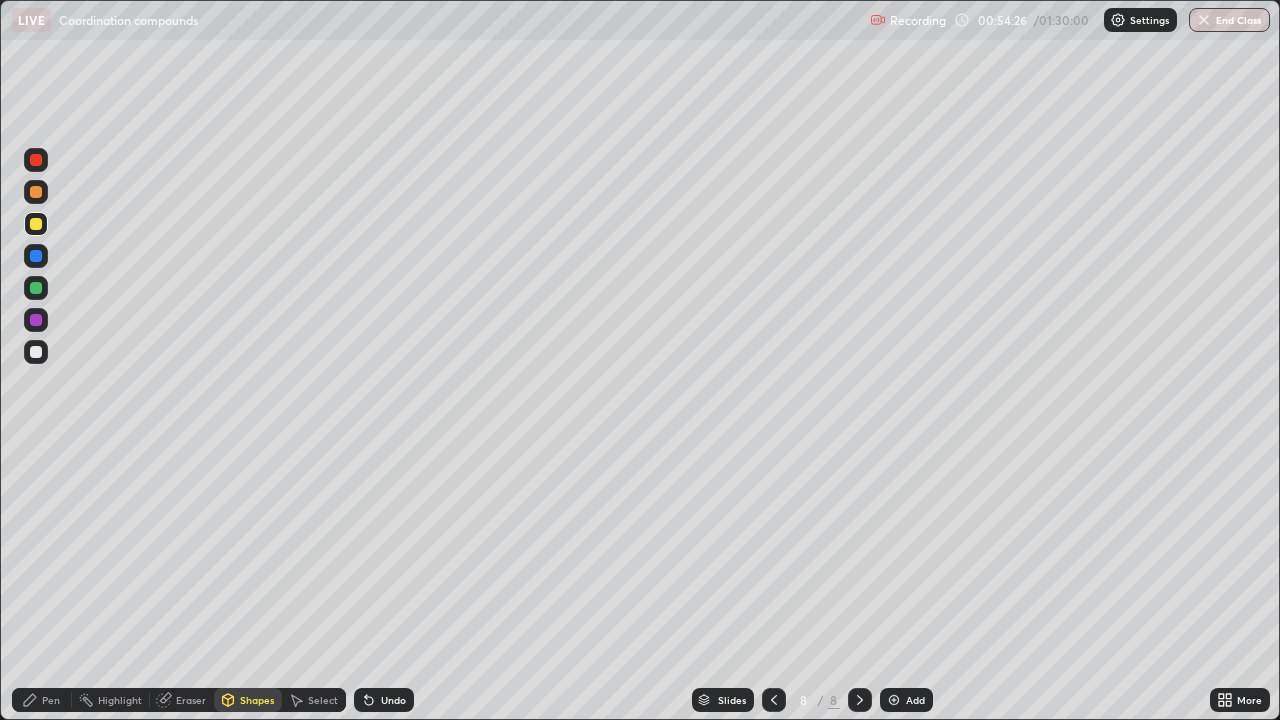 click on "Shapes" at bounding box center (248, 700) 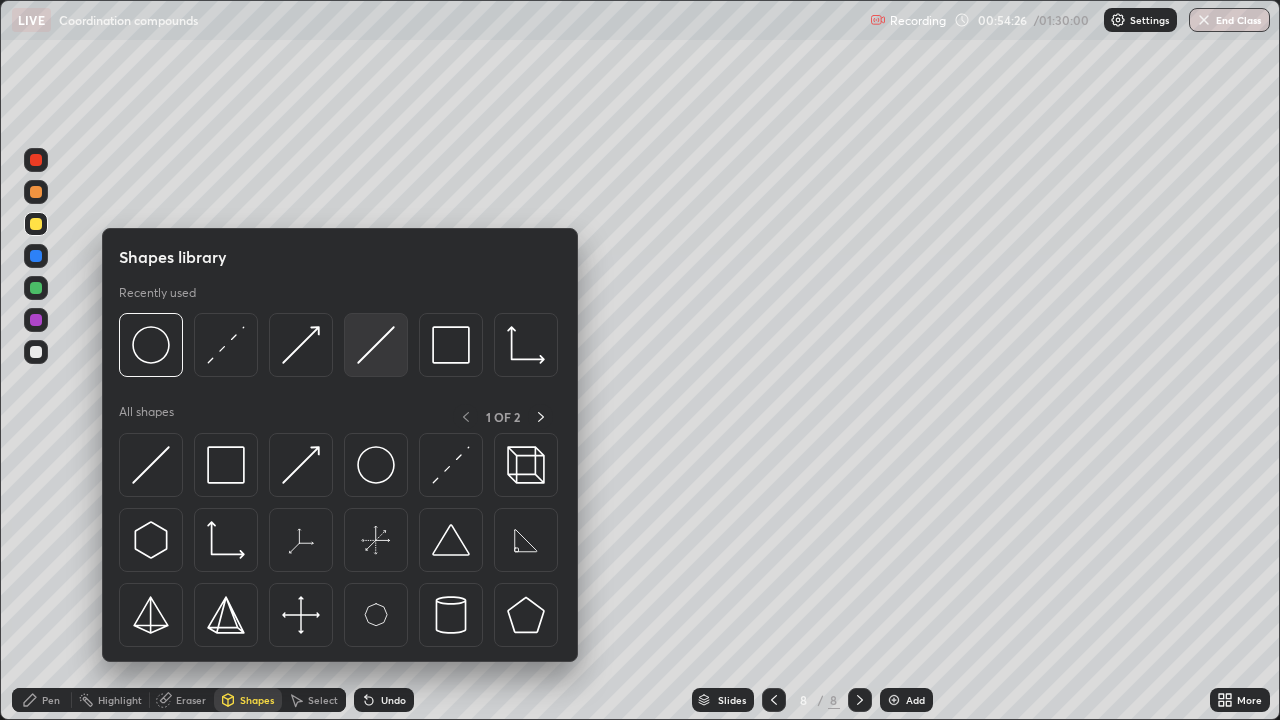 click at bounding box center [376, 345] 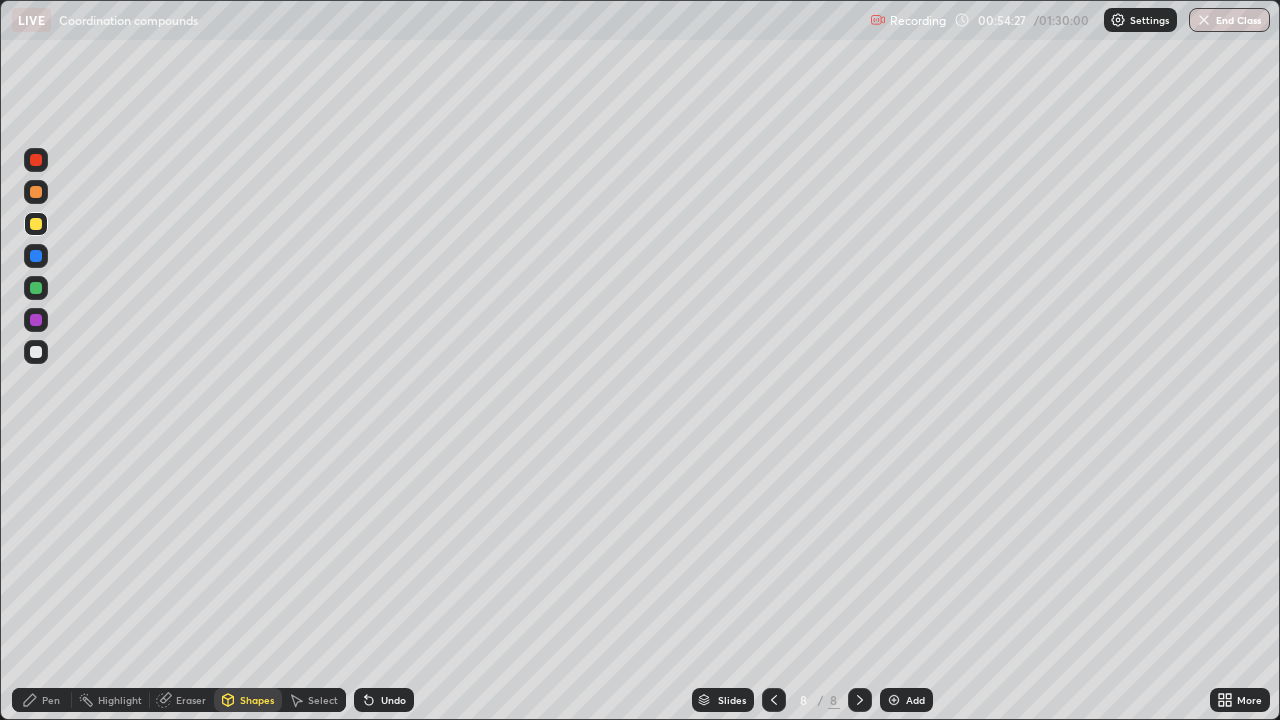 click at bounding box center [36, 192] 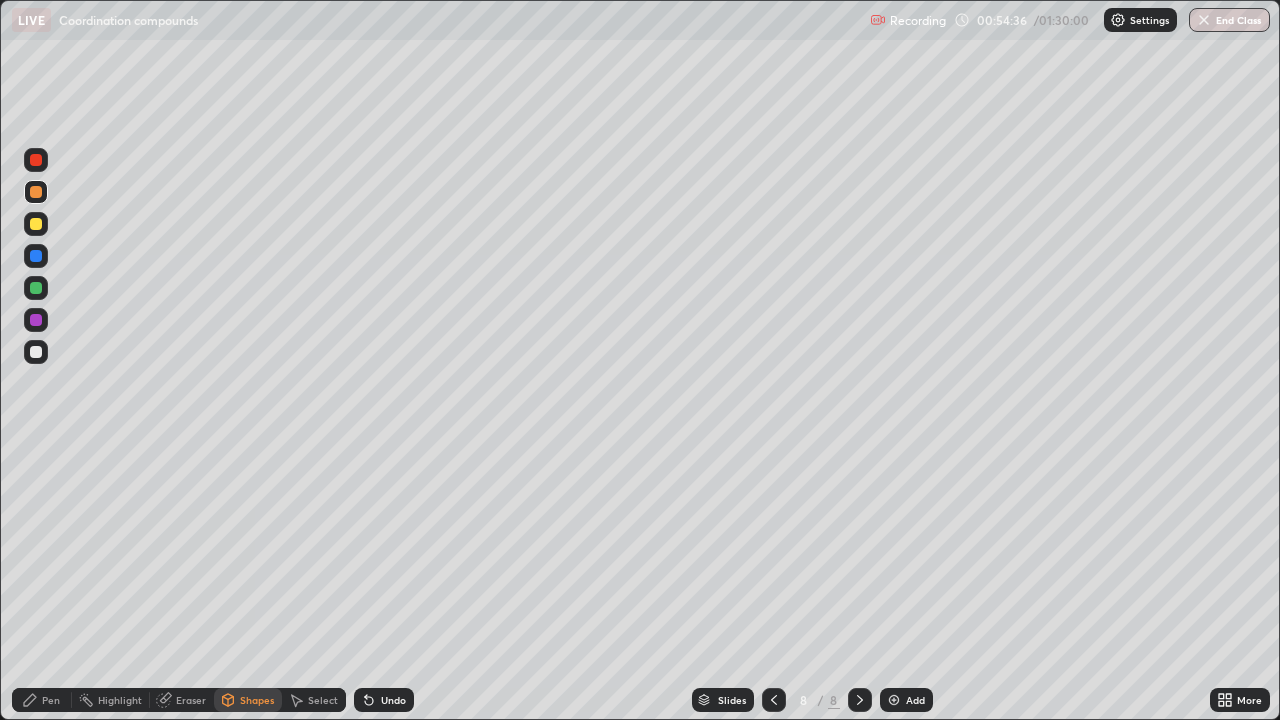 click on "Pen" at bounding box center [42, 700] 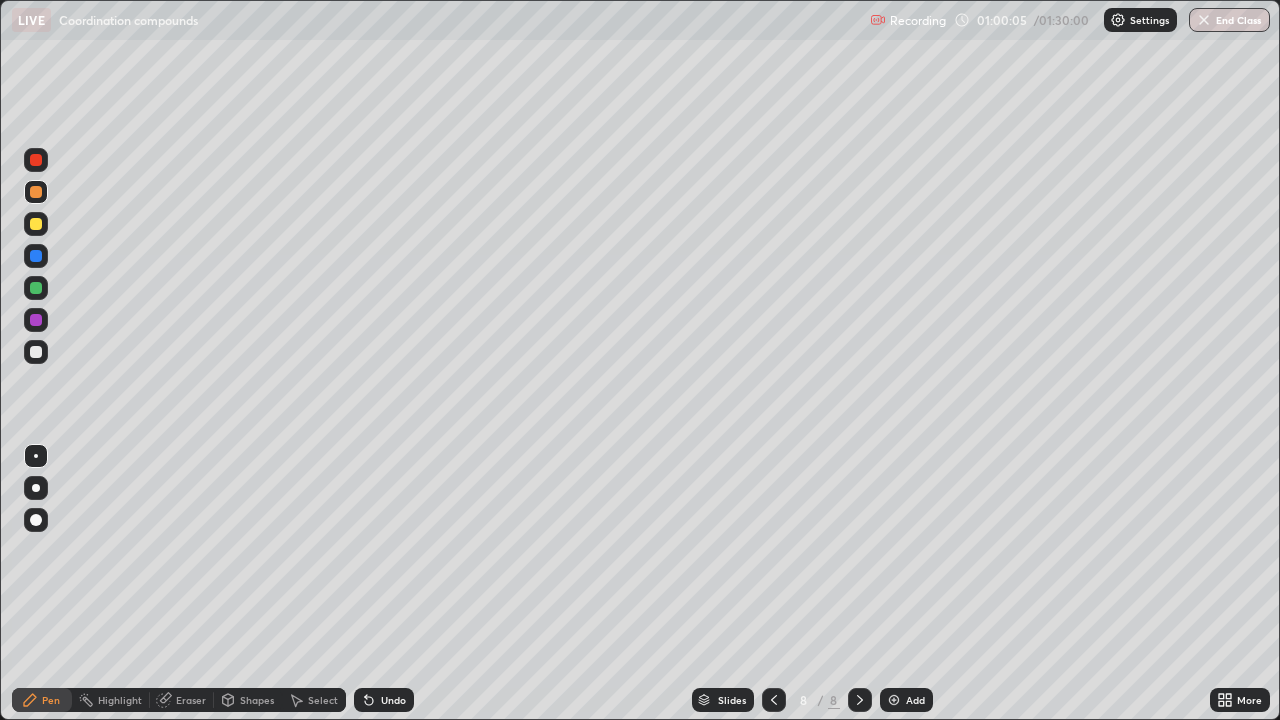 click on "Add" at bounding box center [915, 700] 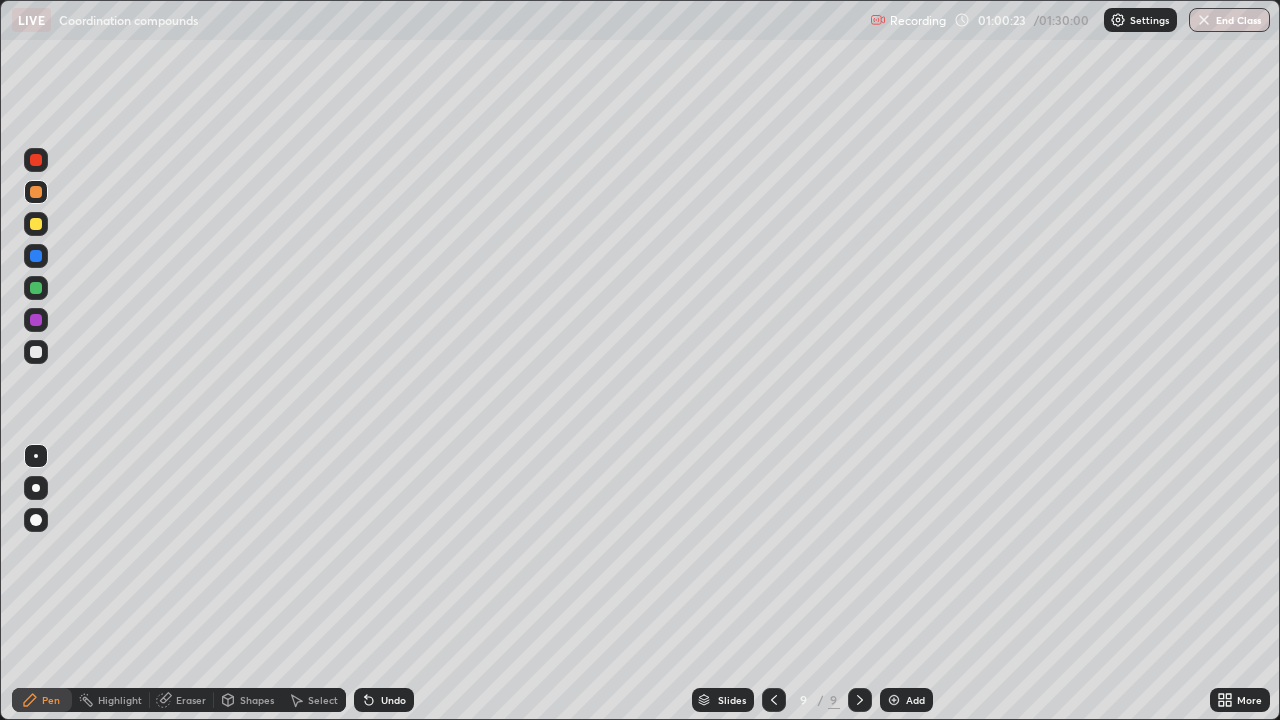 click 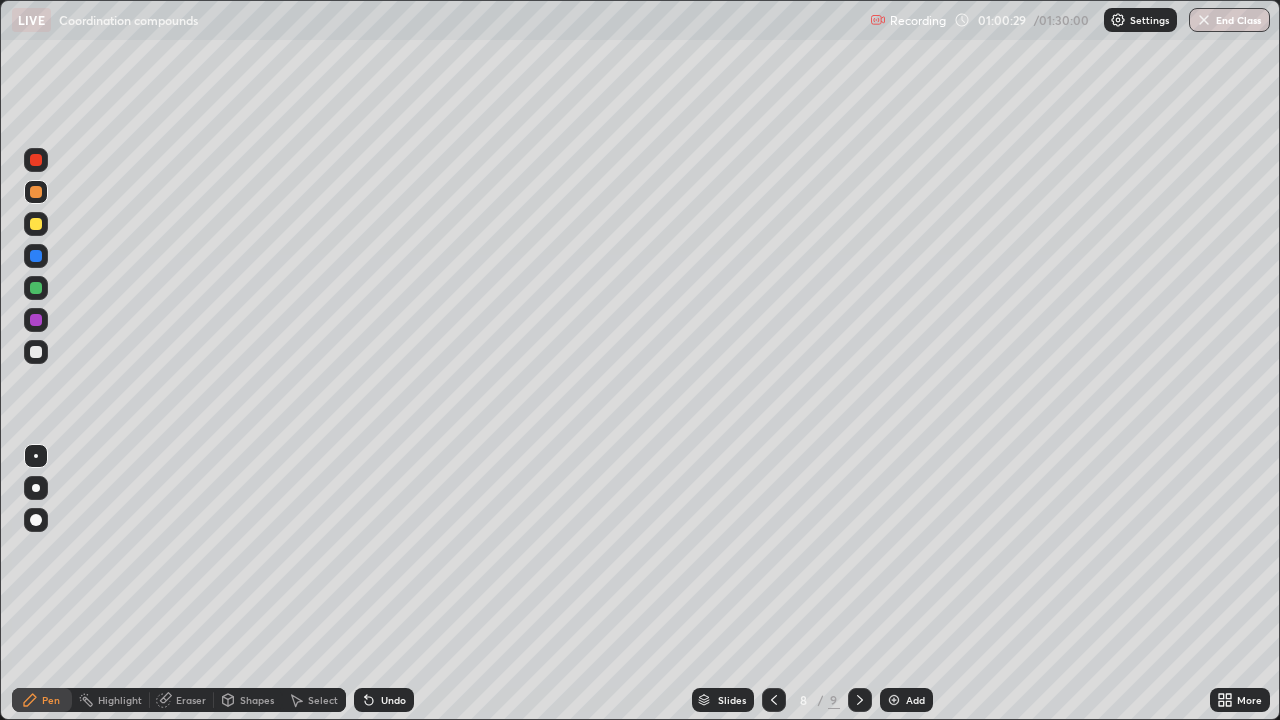 click 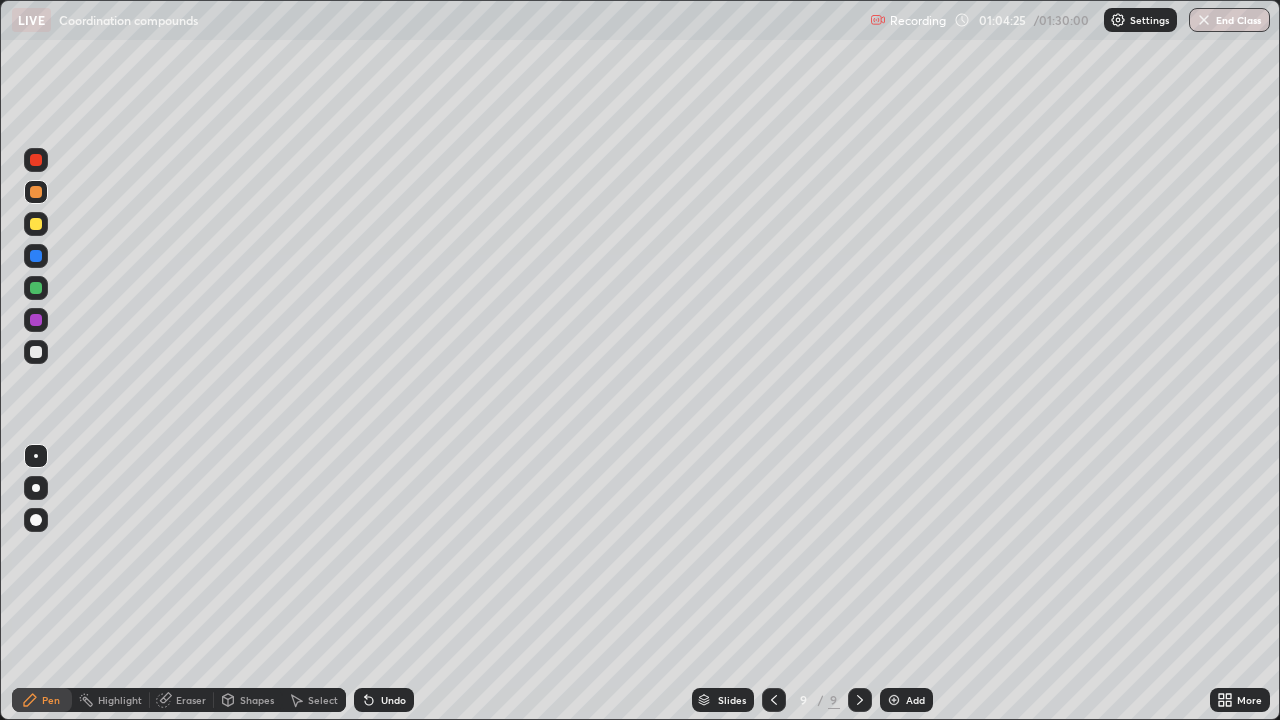 click at bounding box center (36, 224) 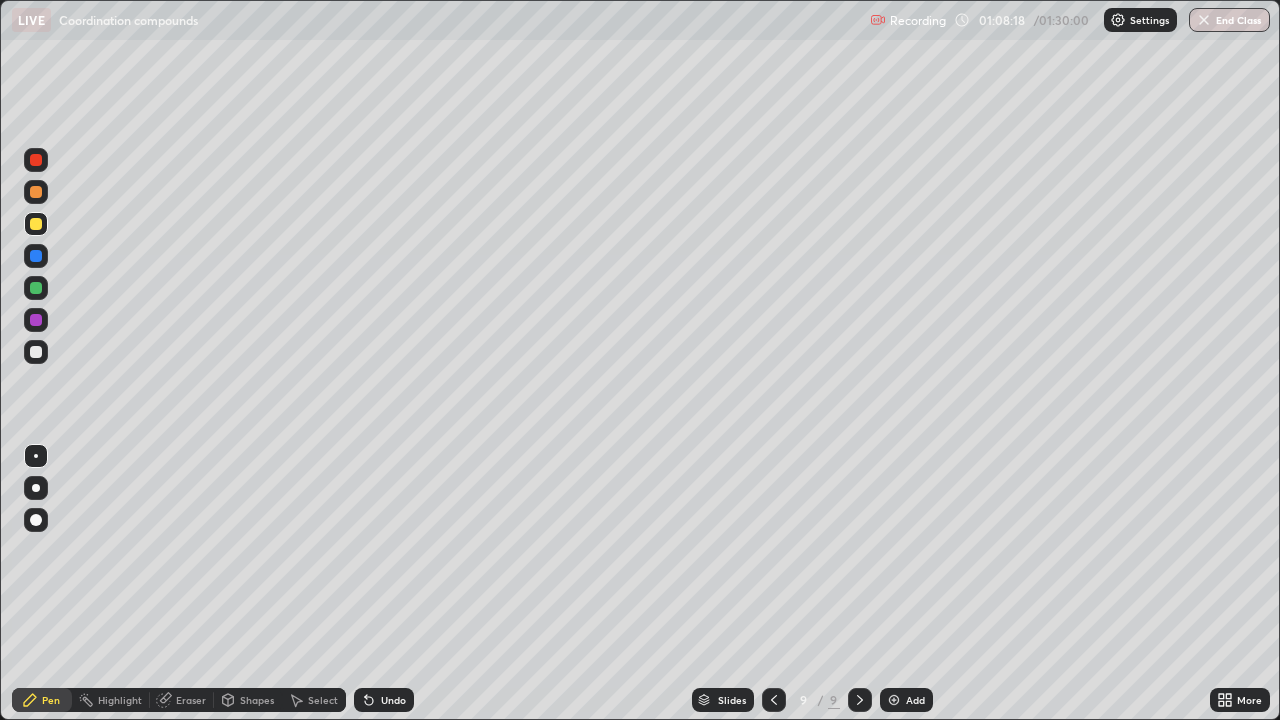 click on "Add" at bounding box center (915, 700) 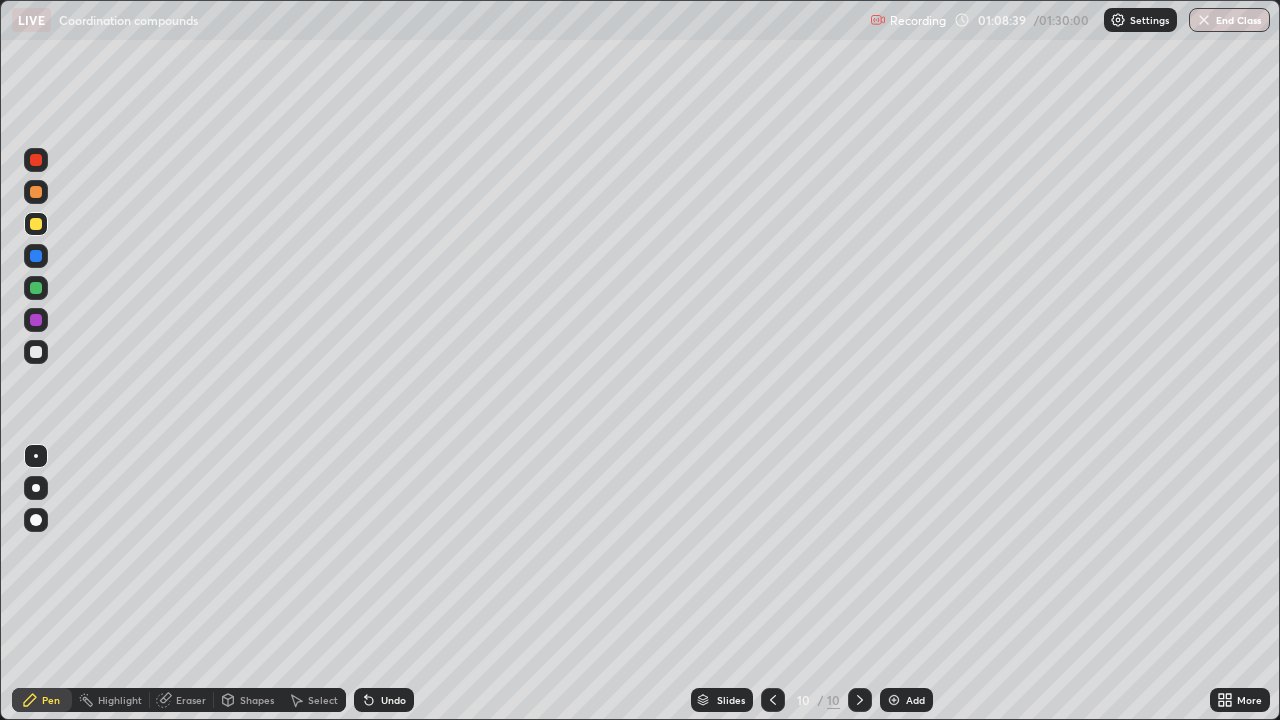 click on "Undo" at bounding box center (384, 700) 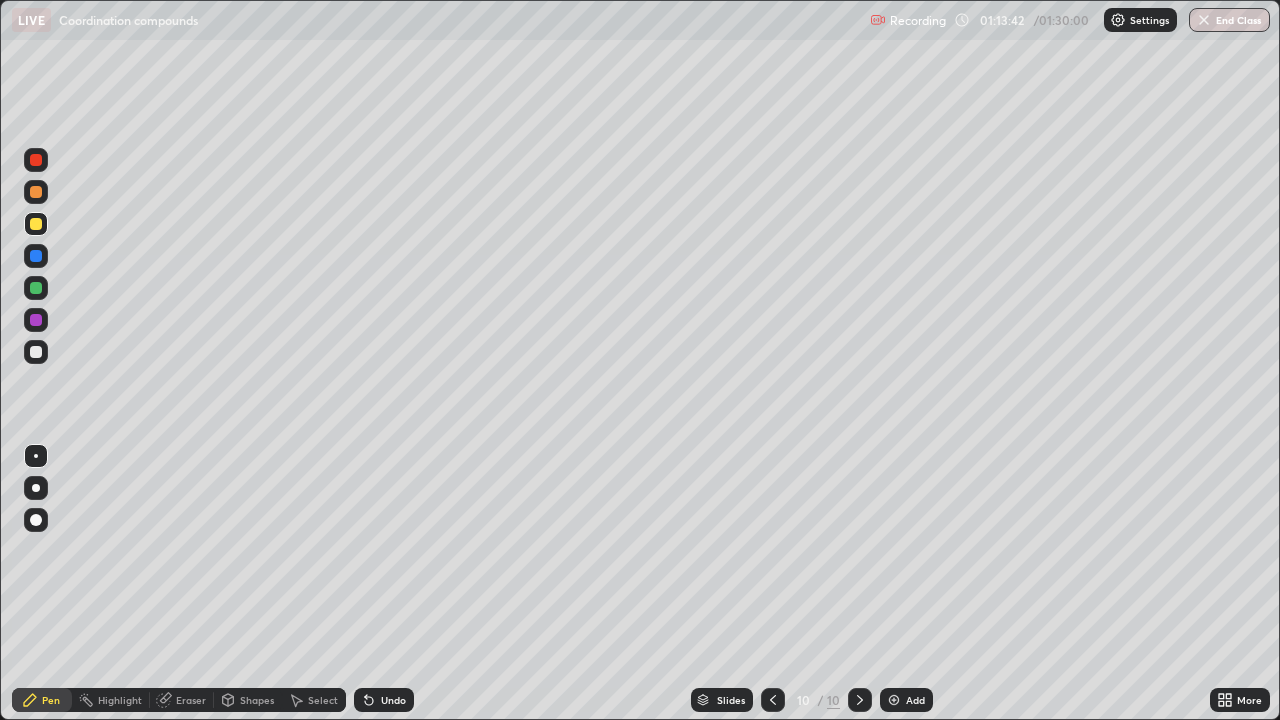 click on "Add" at bounding box center (906, 700) 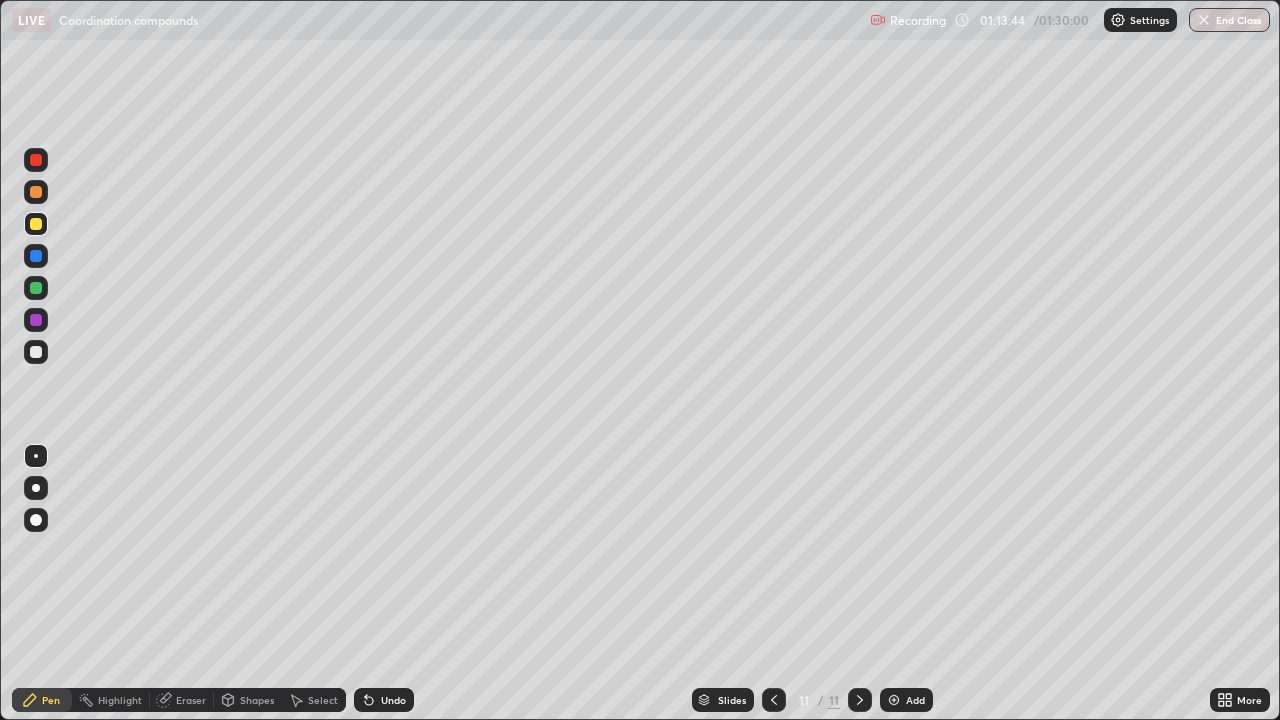 click at bounding box center (36, 192) 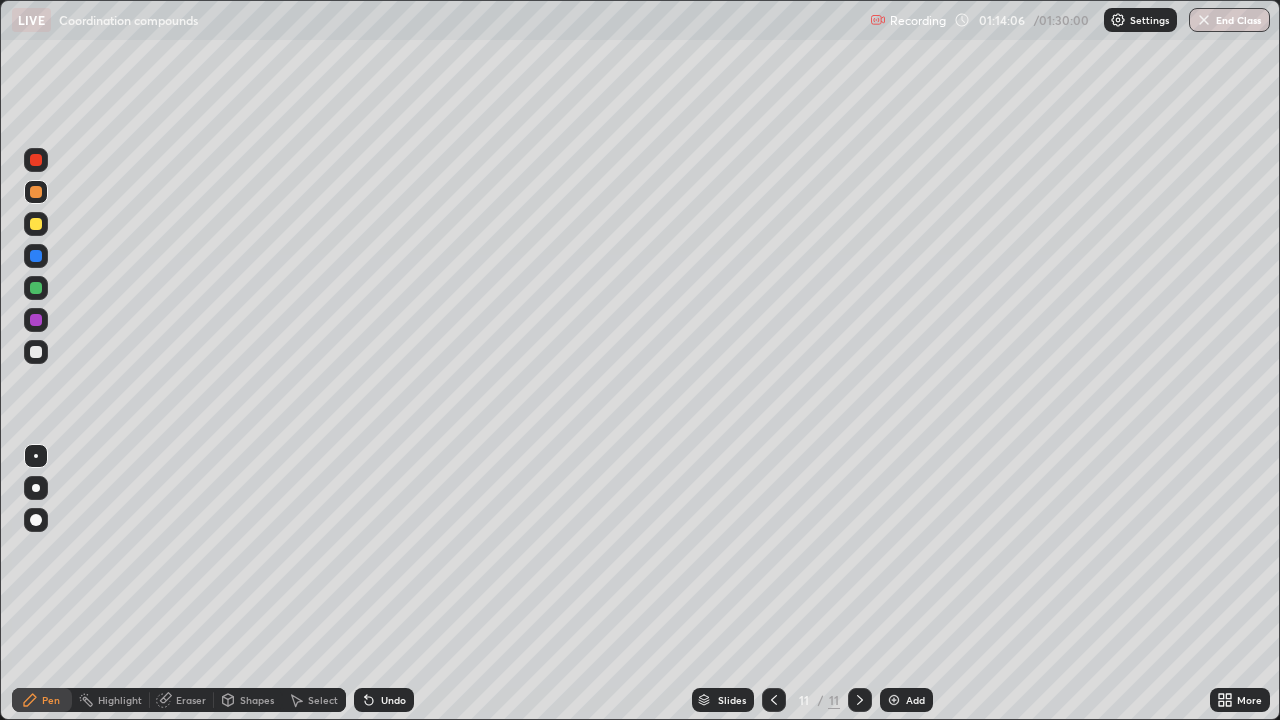 click at bounding box center (36, 224) 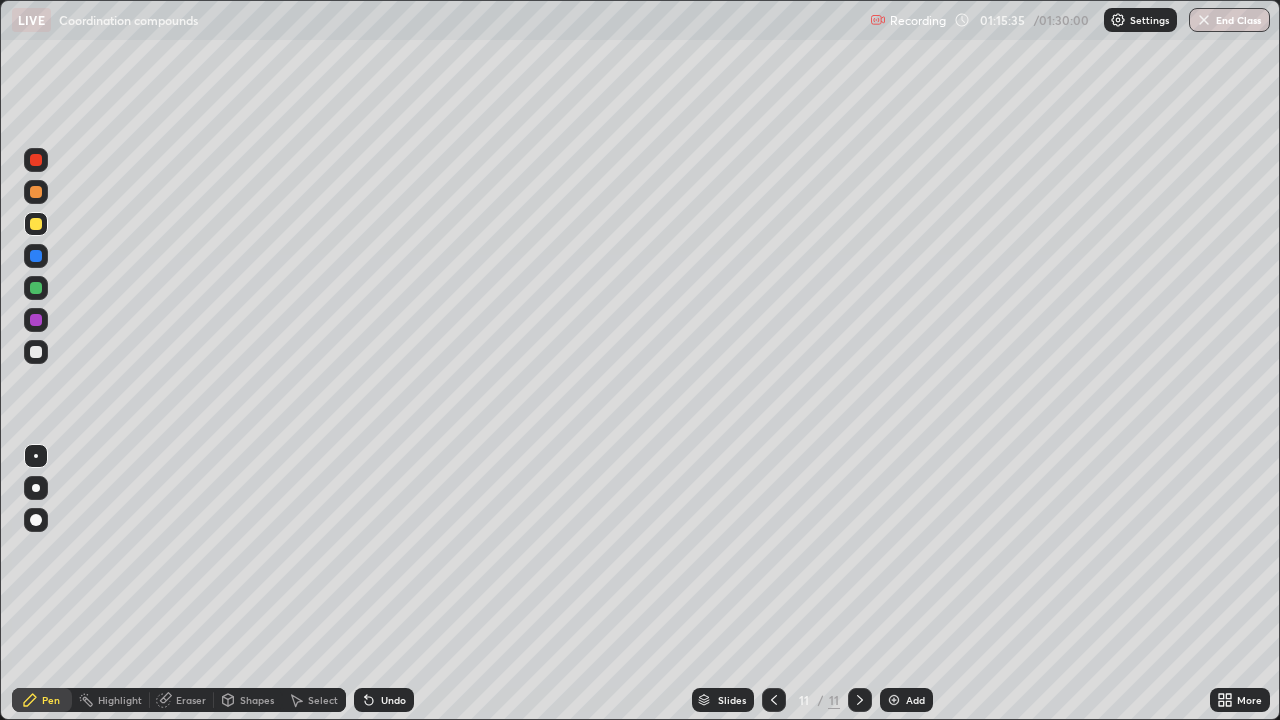 click on "Undo" at bounding box center (393, 700) 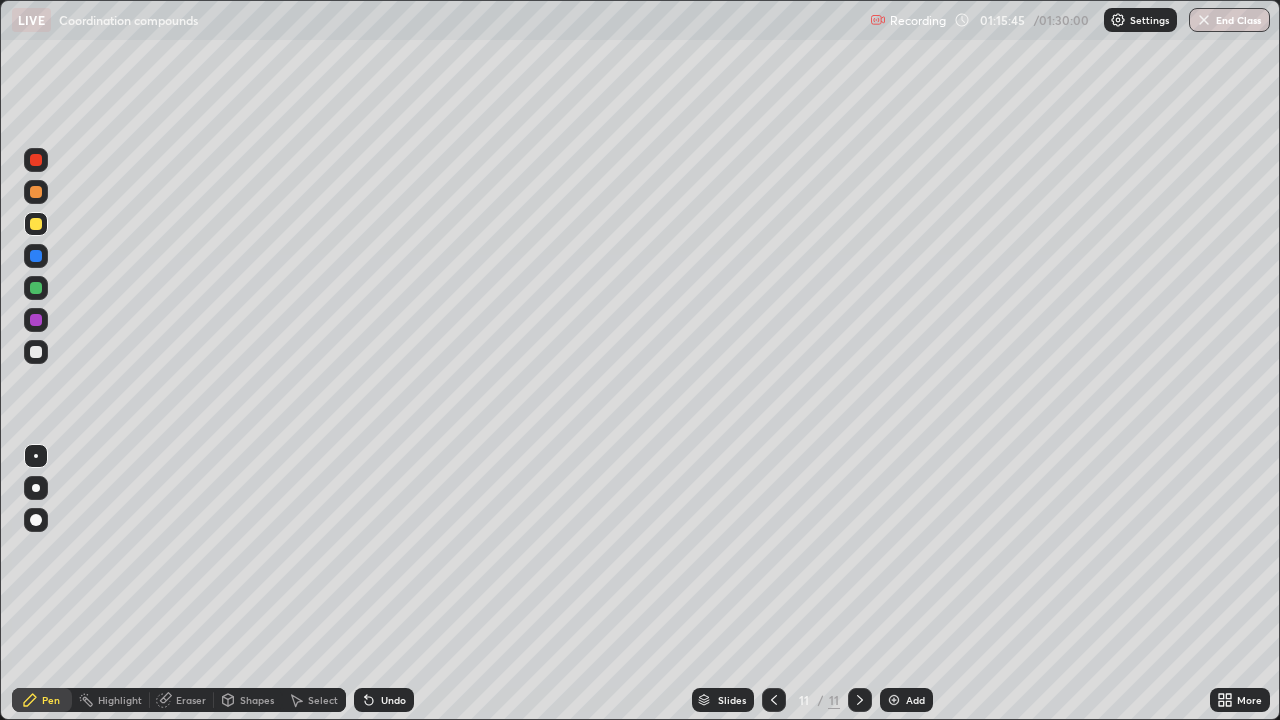 click on "Undo" at bounding box center [384, 700] 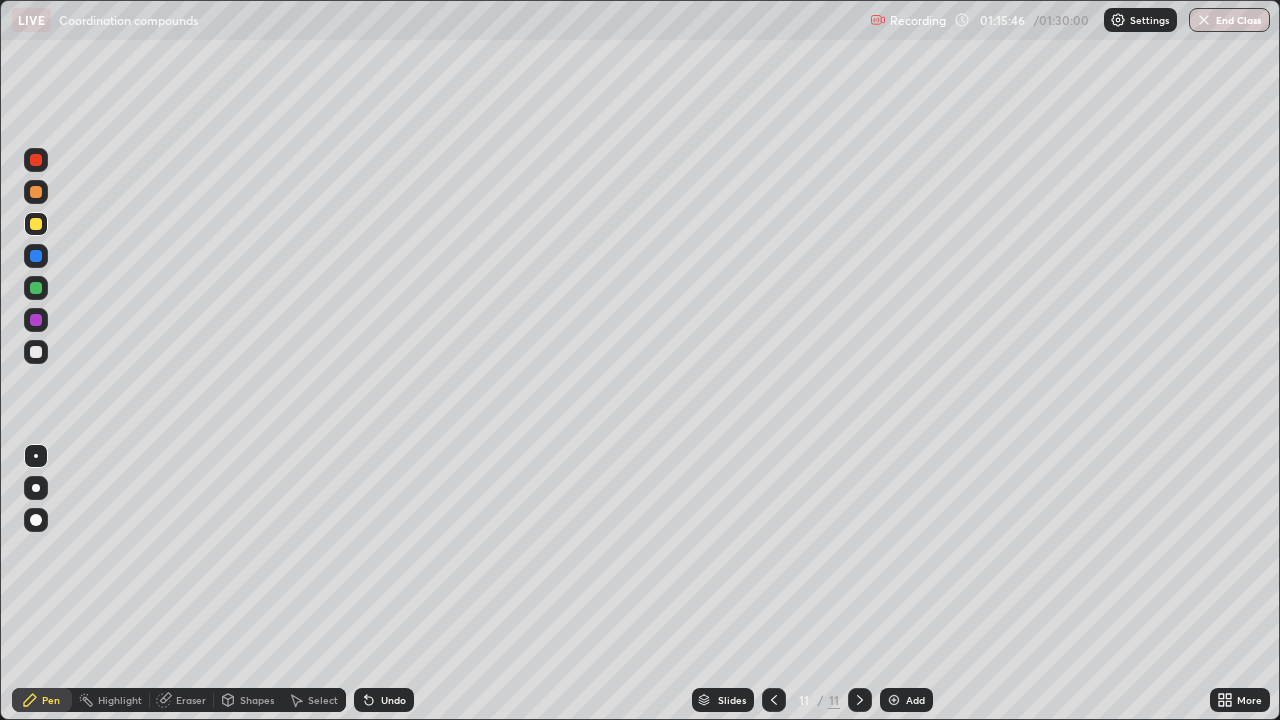 click on "Undo" at bounding box center [384, 700] 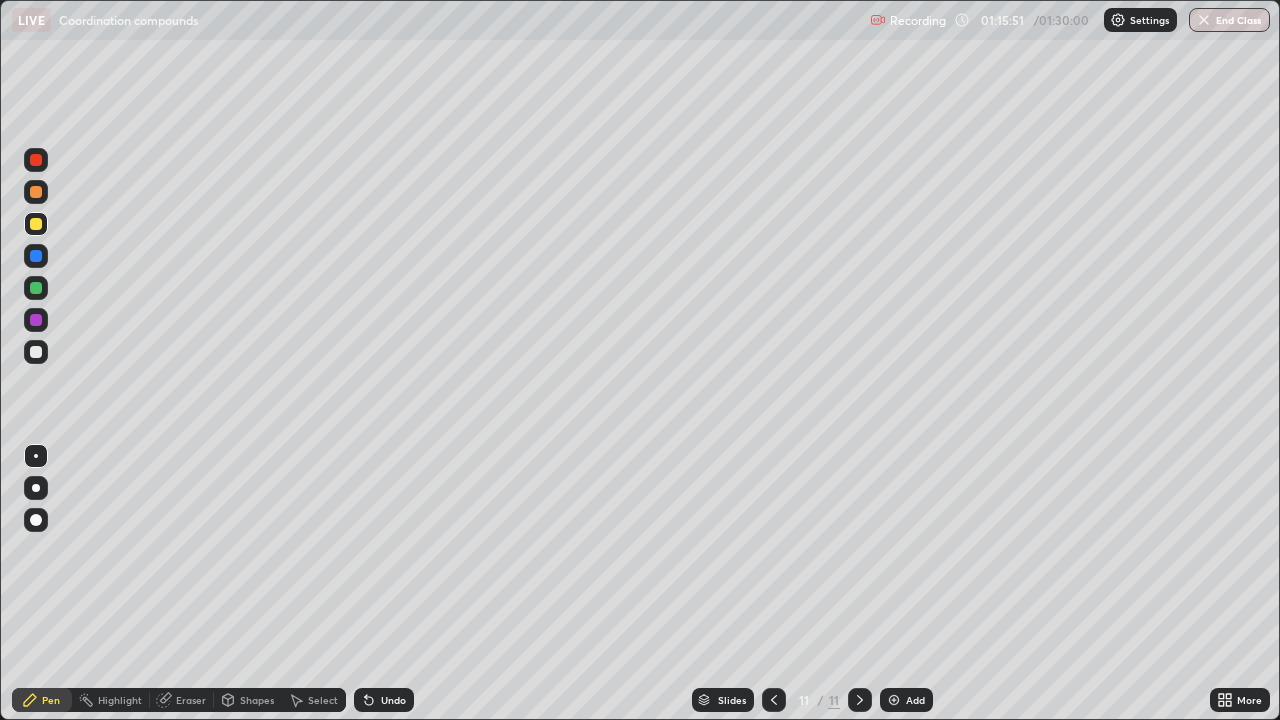 click at bounding box center (36, 352) 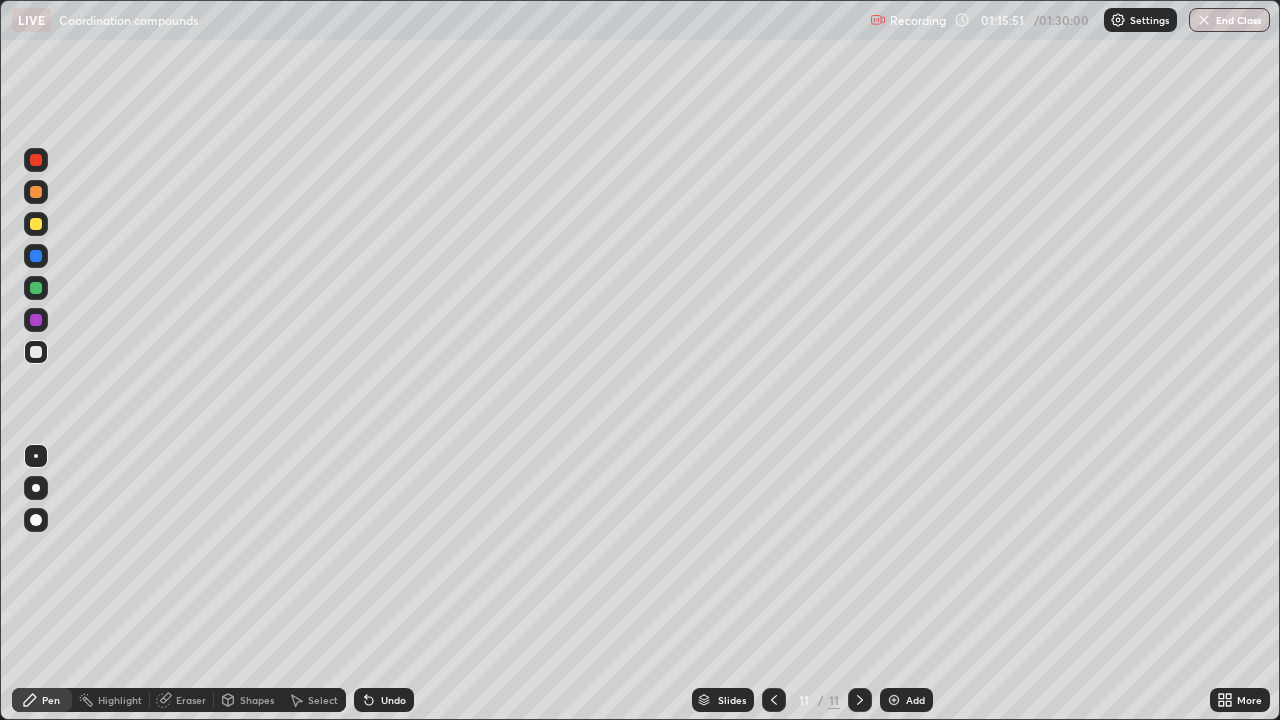 click at bounding box center (36, 224) 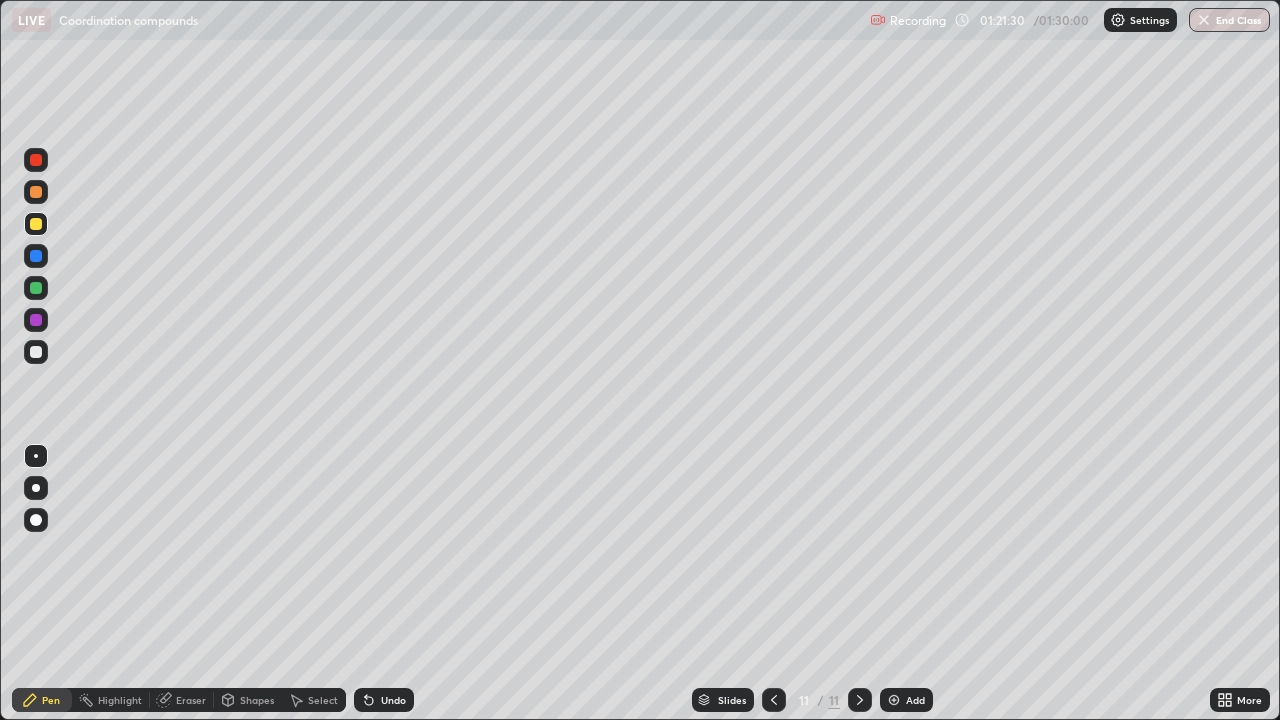 click on "Add" at bounding box center [906, 700] 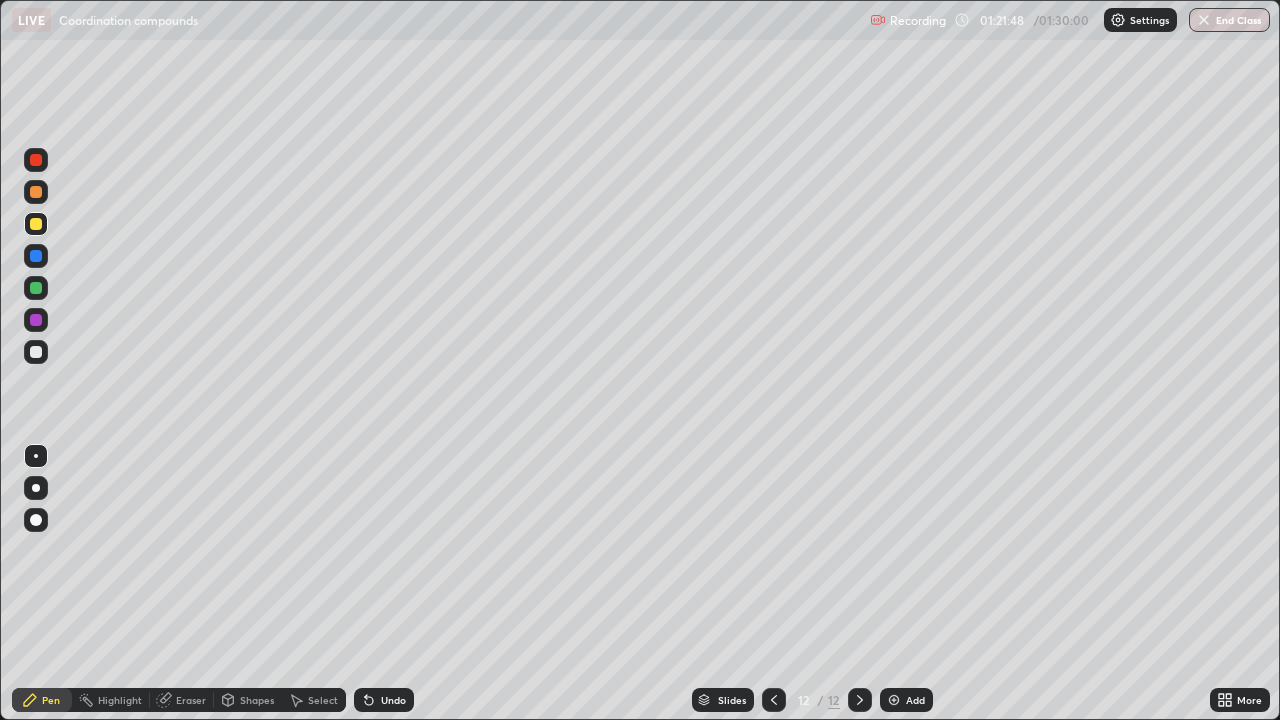 click on "Shapes" at bounding box center [248, 700] 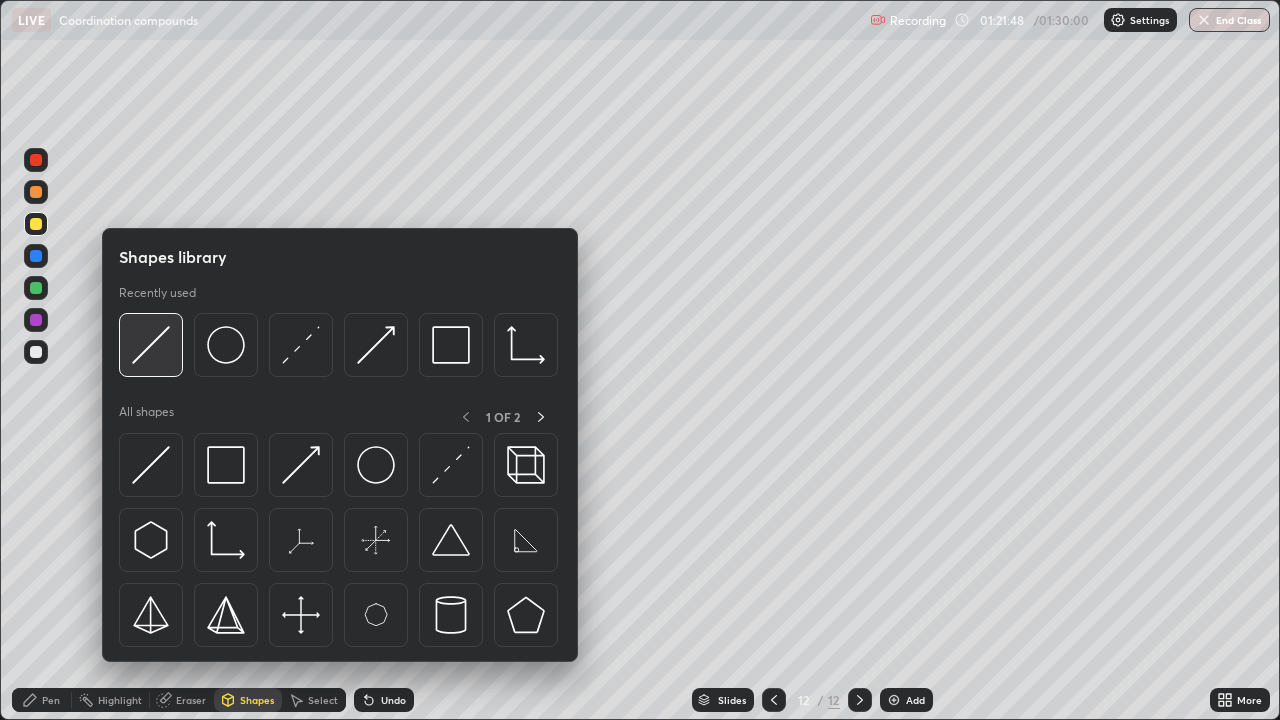 click at bounding box center (151, 345) 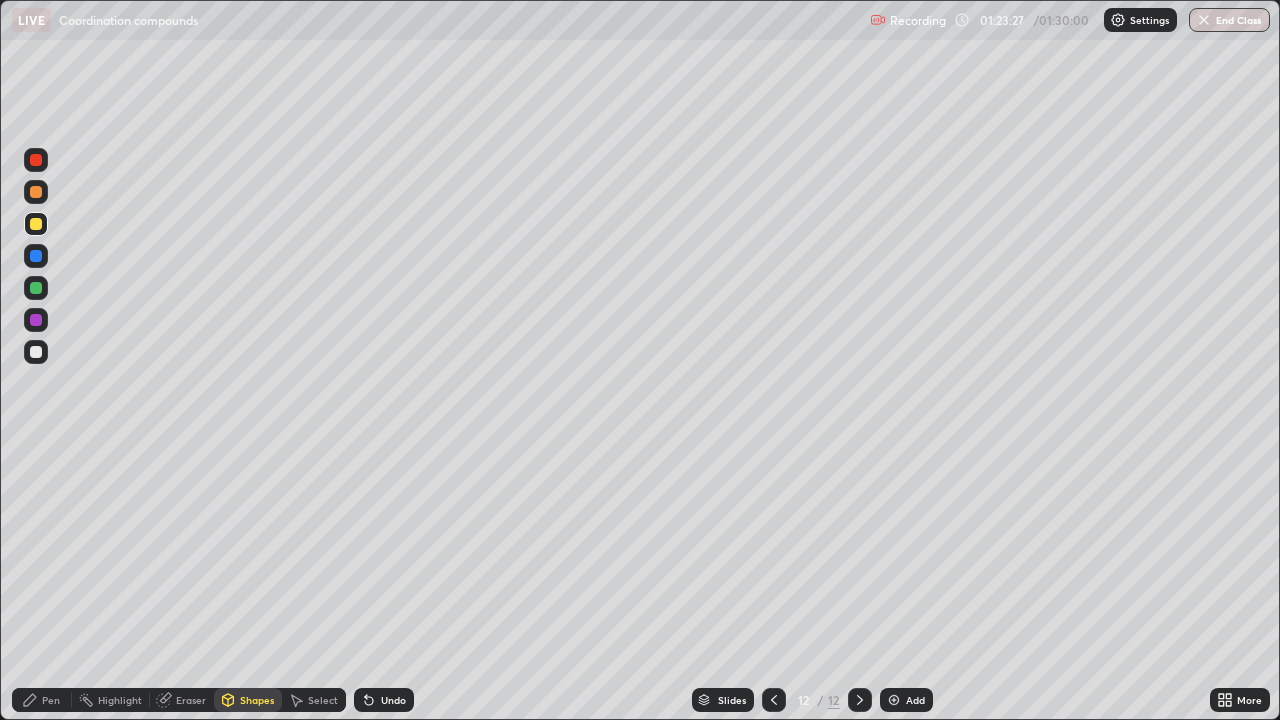 click on "Add" at bounding box center [906, 700] 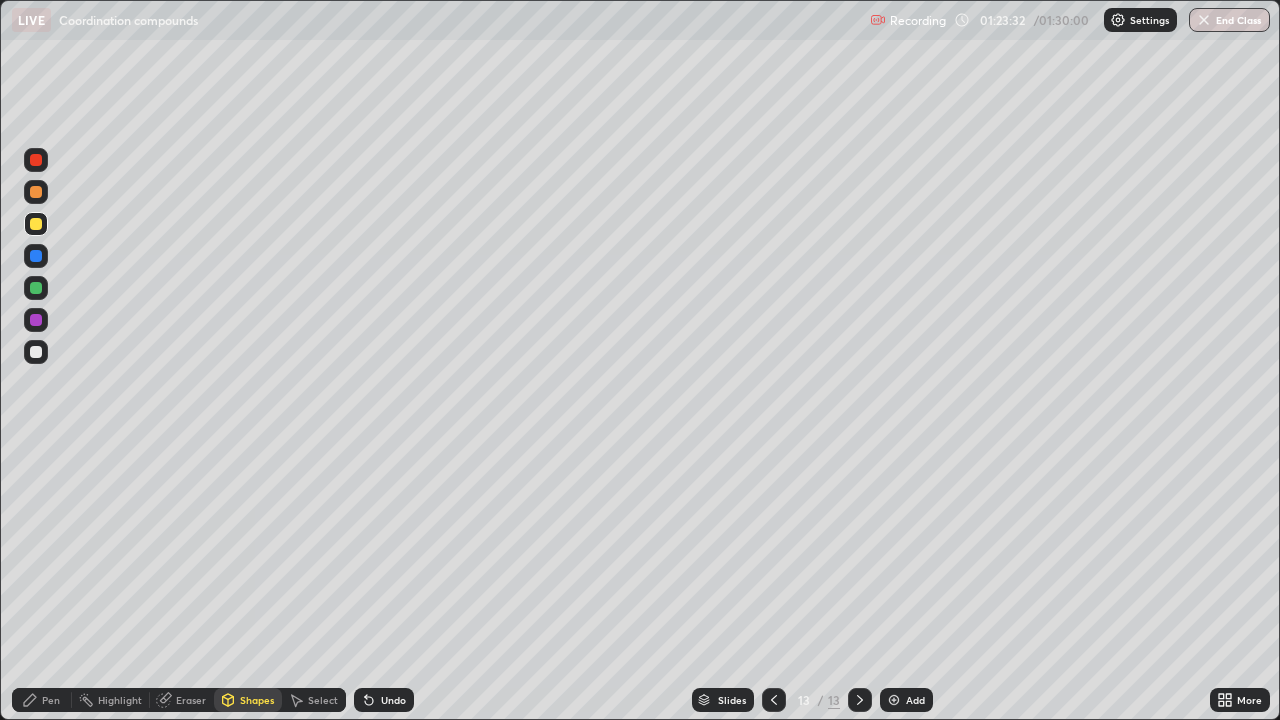 click 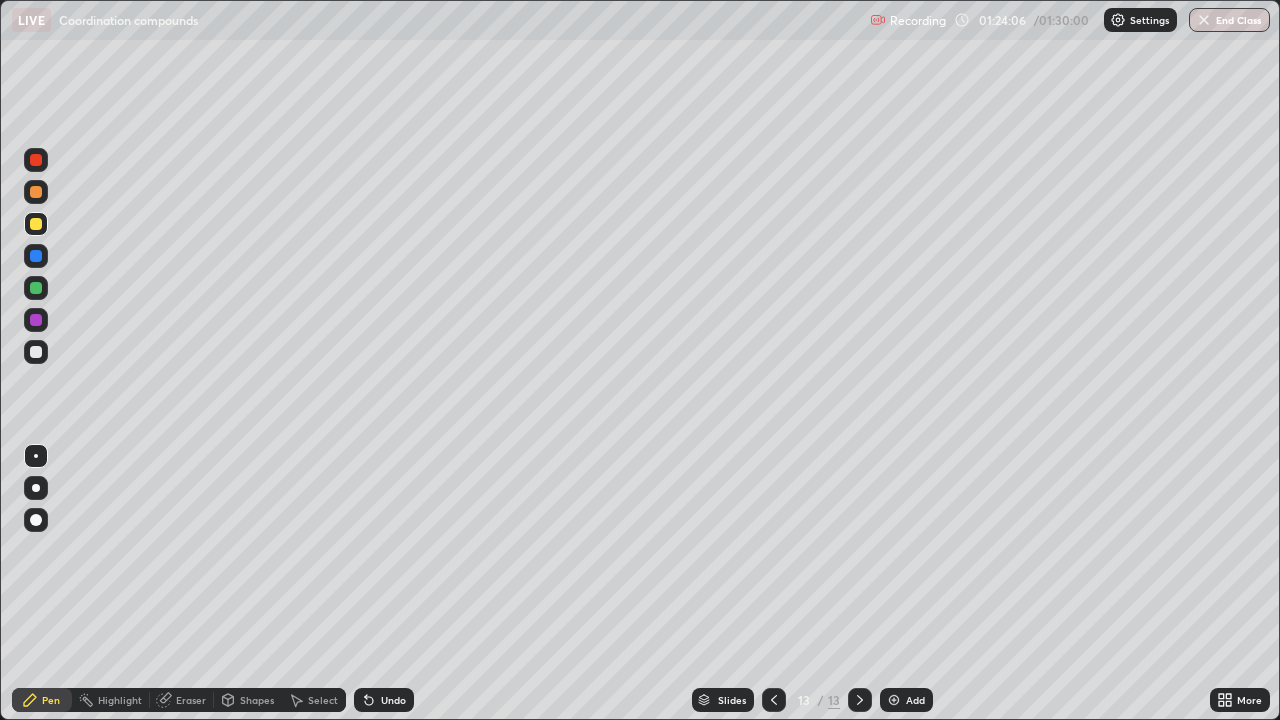 click at bounding box center [36, 352] 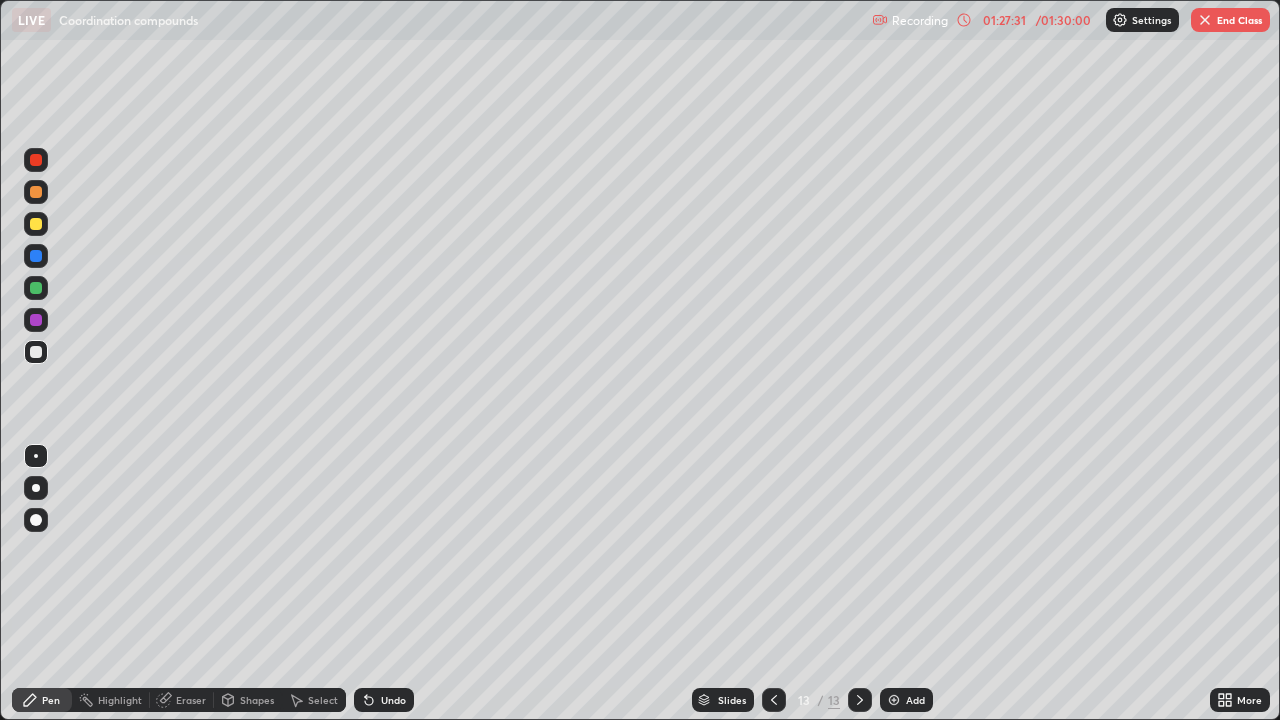 click on "End Class" at bounding box center [1230, 20] 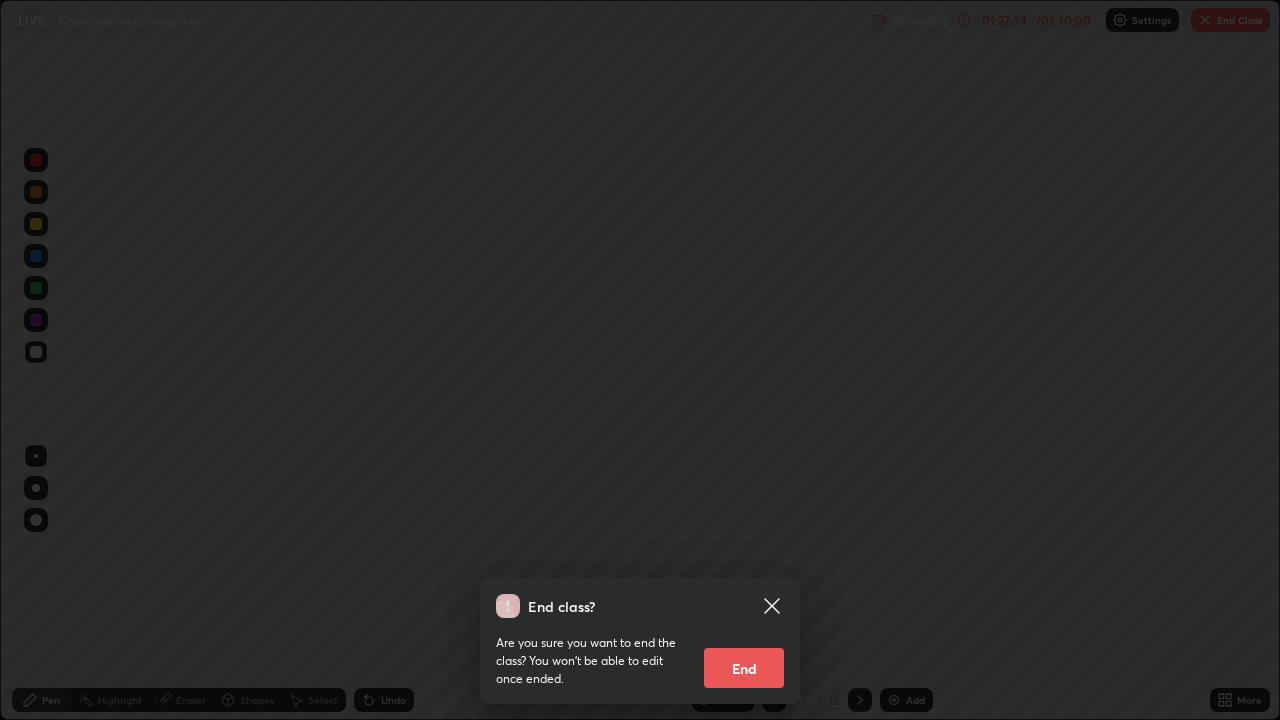 click on "End" at bounding box center [744, 668] 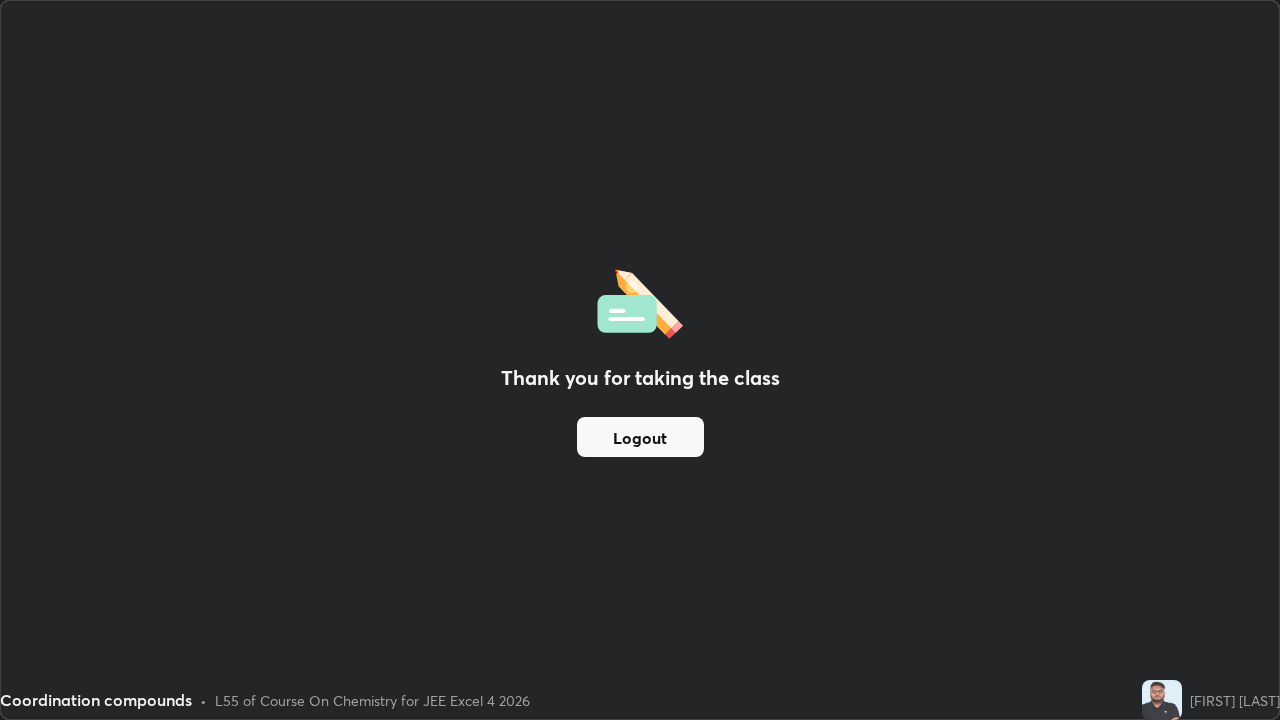 click on "Logout" at bounding box center [640, 437] 